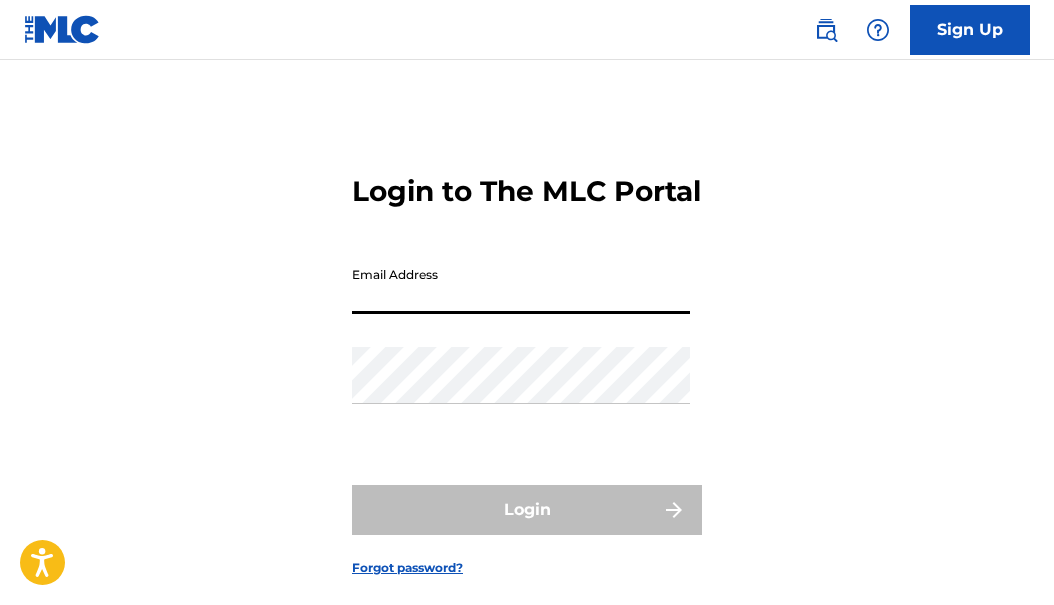 scroll, scrollTop: 0, scrollLeft: 0, axis: both 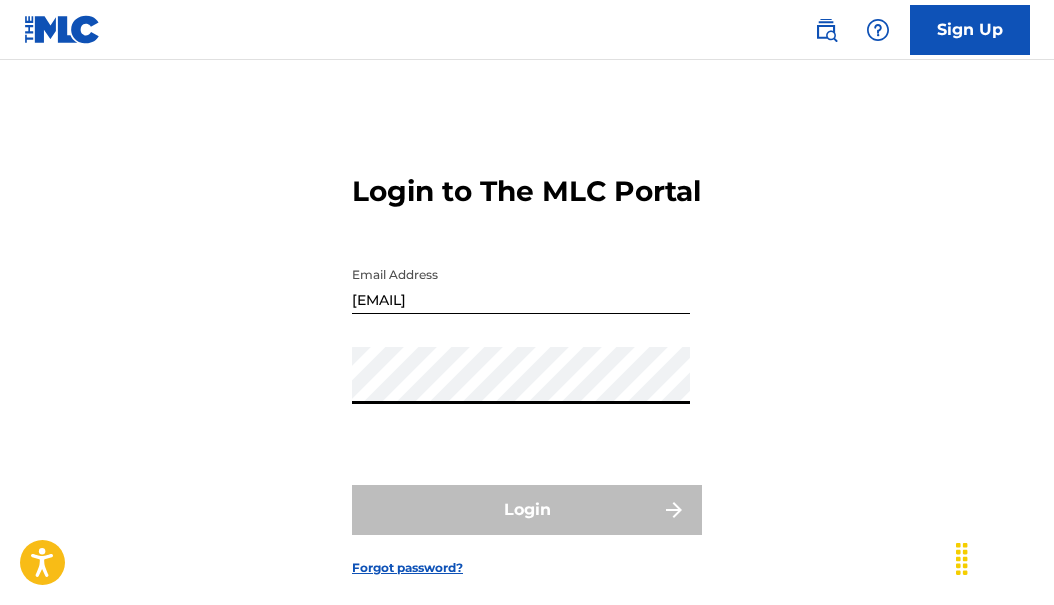 type on "[EMAIL]" 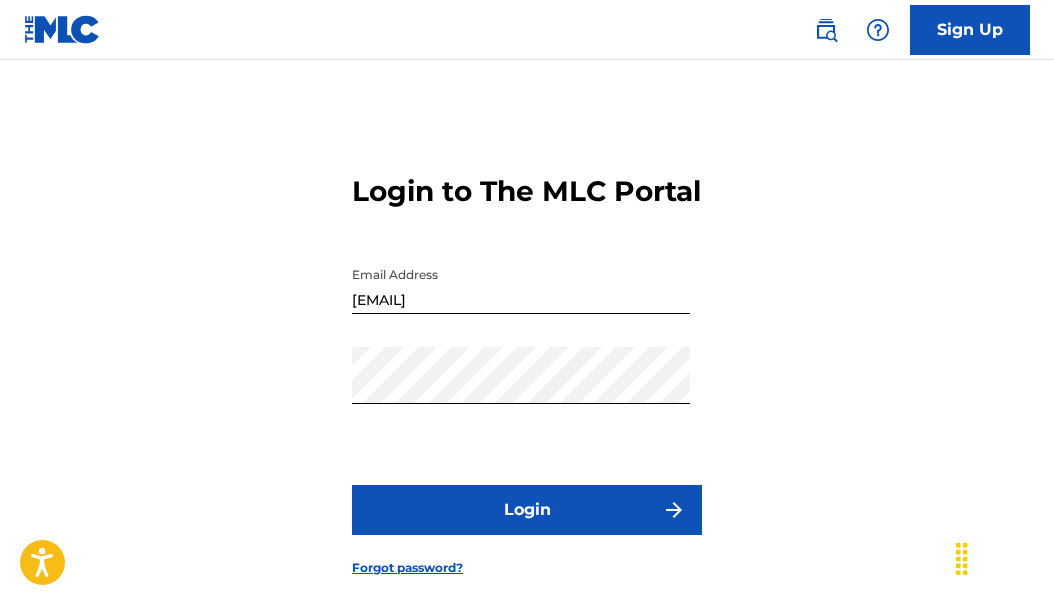 click on "Login" at bounding box center (527, 510) 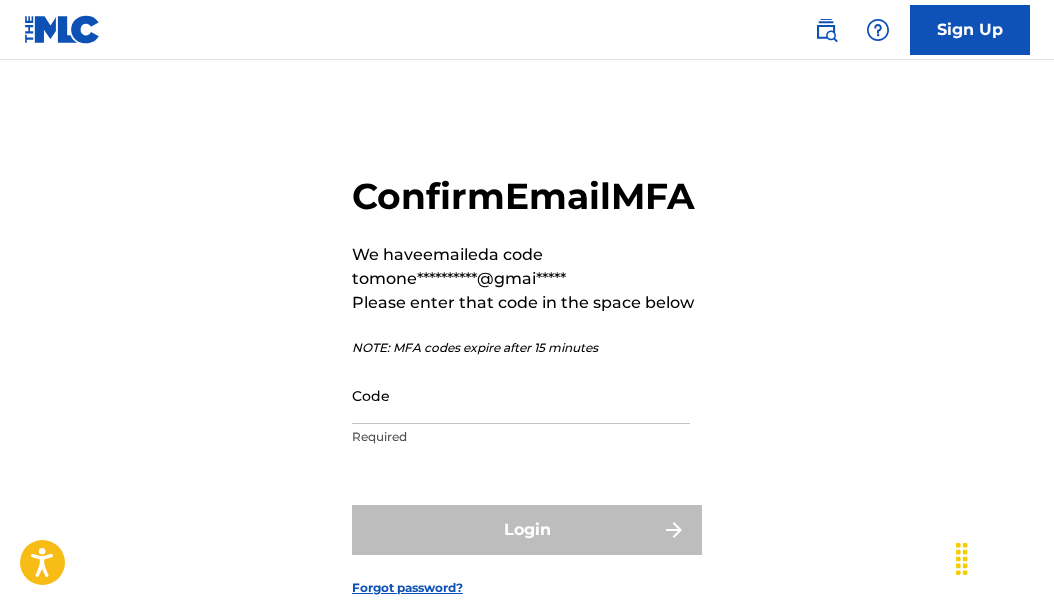 click on "Code" at bounding box center (521, 395) 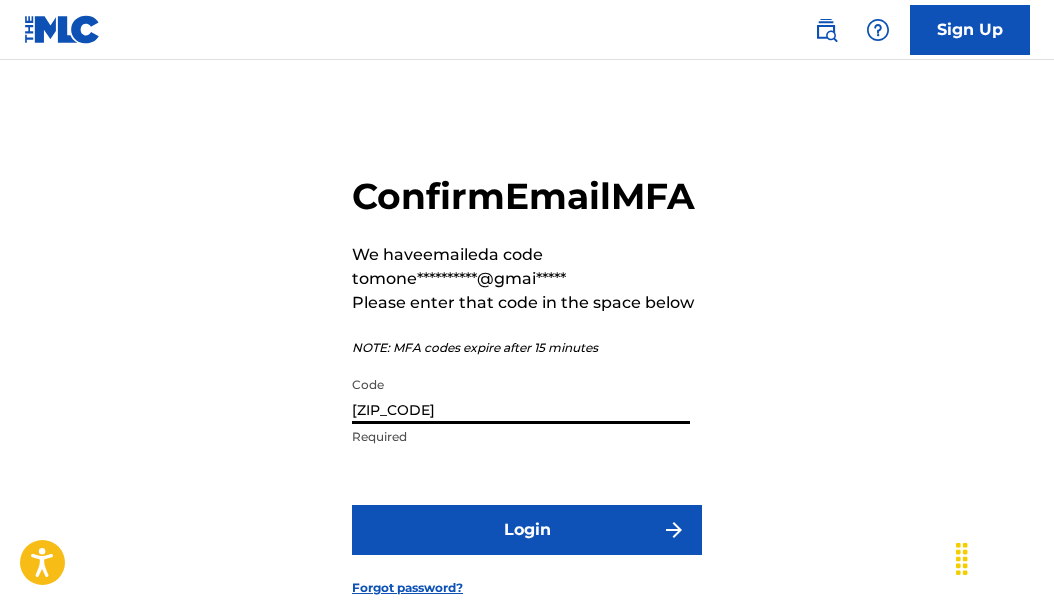 type on "[ZIP_CODE]" 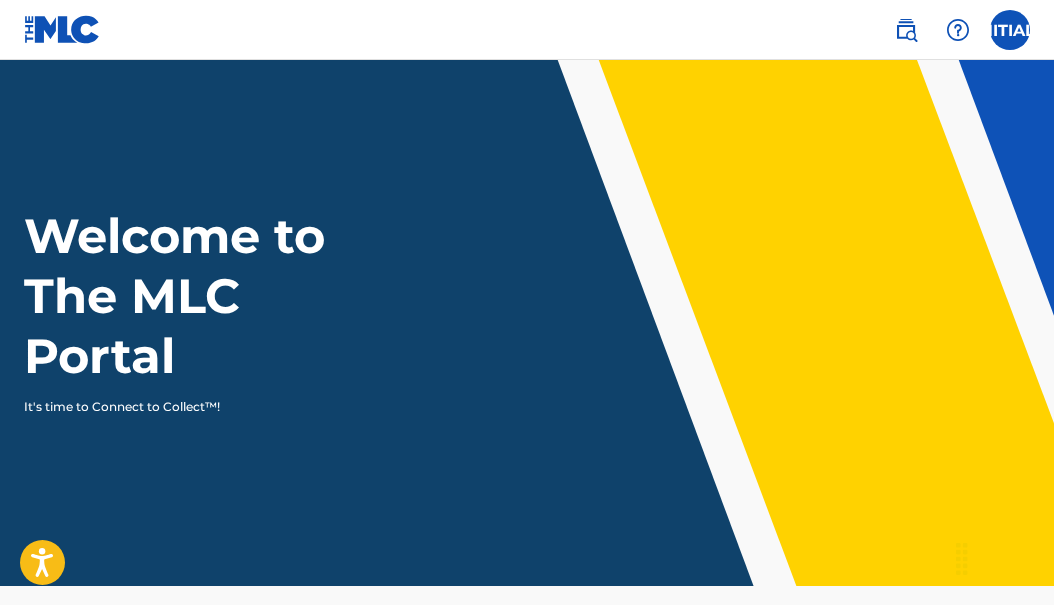 scroll, scrollTop: 0, scrollLeft: 0, axis: both 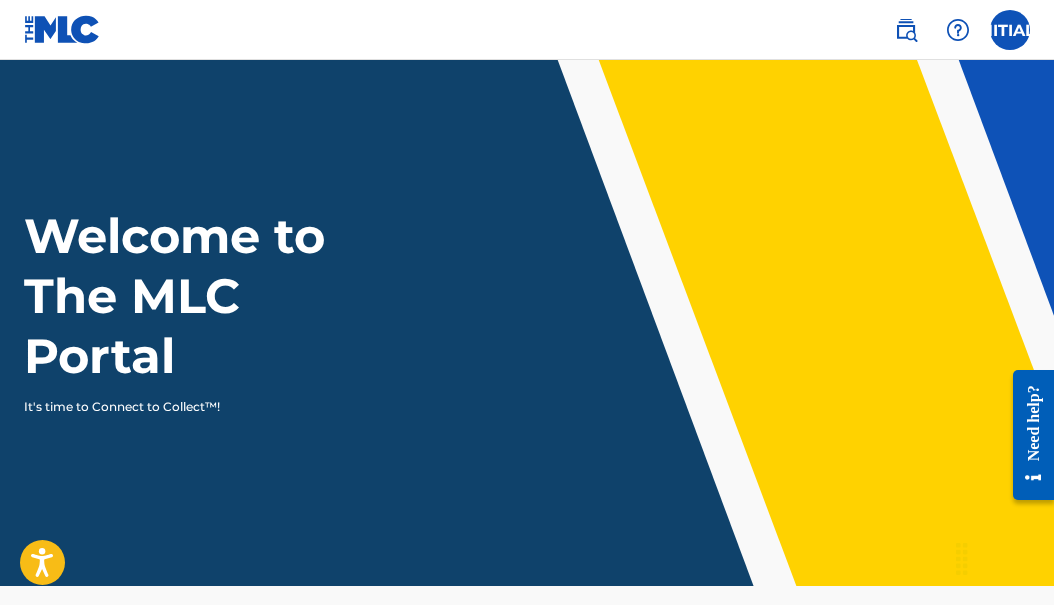 click at bounding box center (1010, 30) 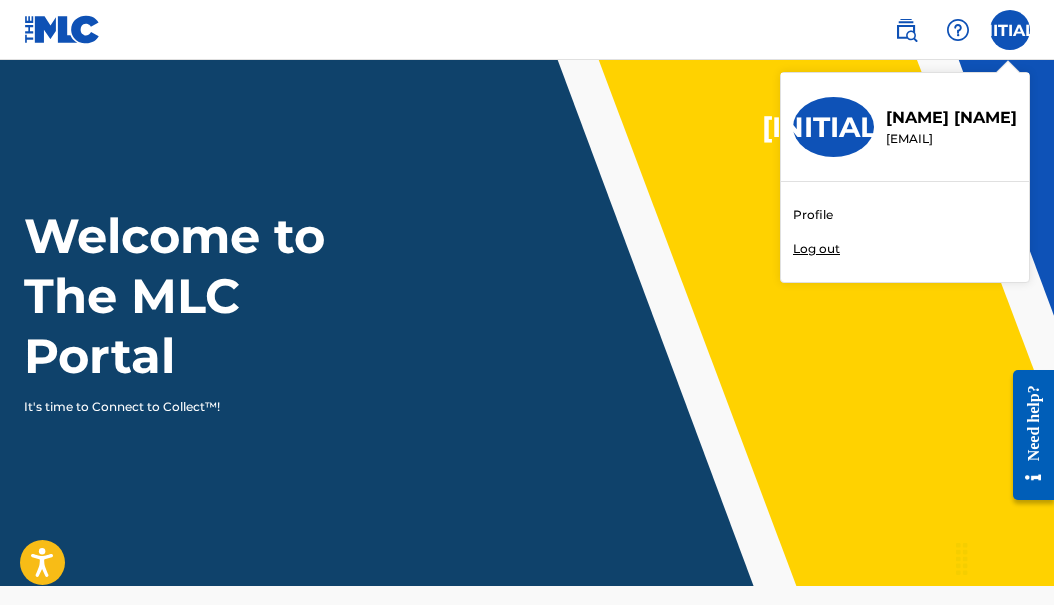 click on "Profile" at bounding box center (813, 215) 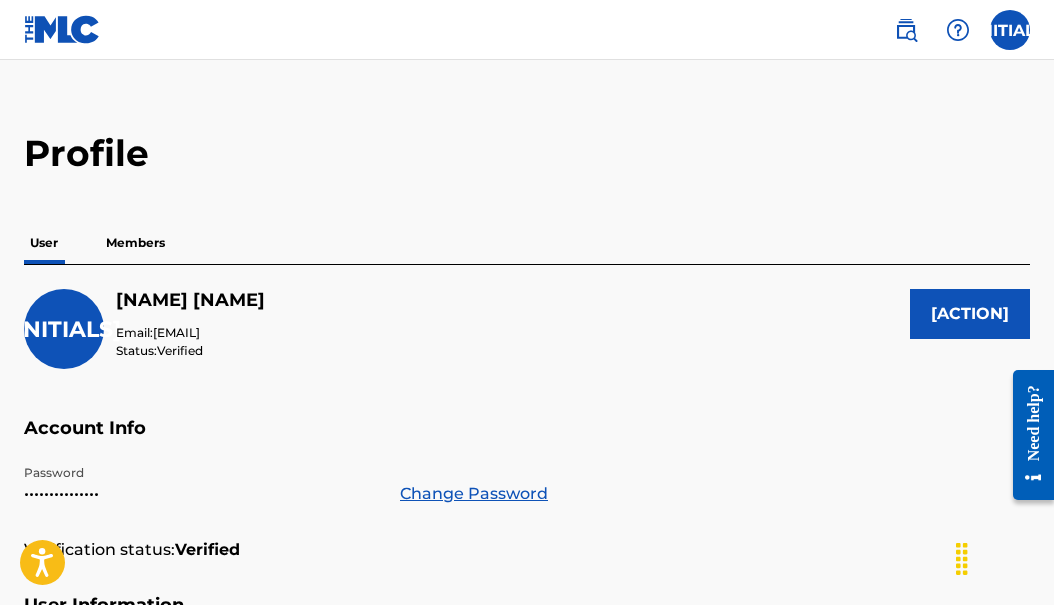 scroll, scrollTop: 0, scrollLeft: 0, axis: both 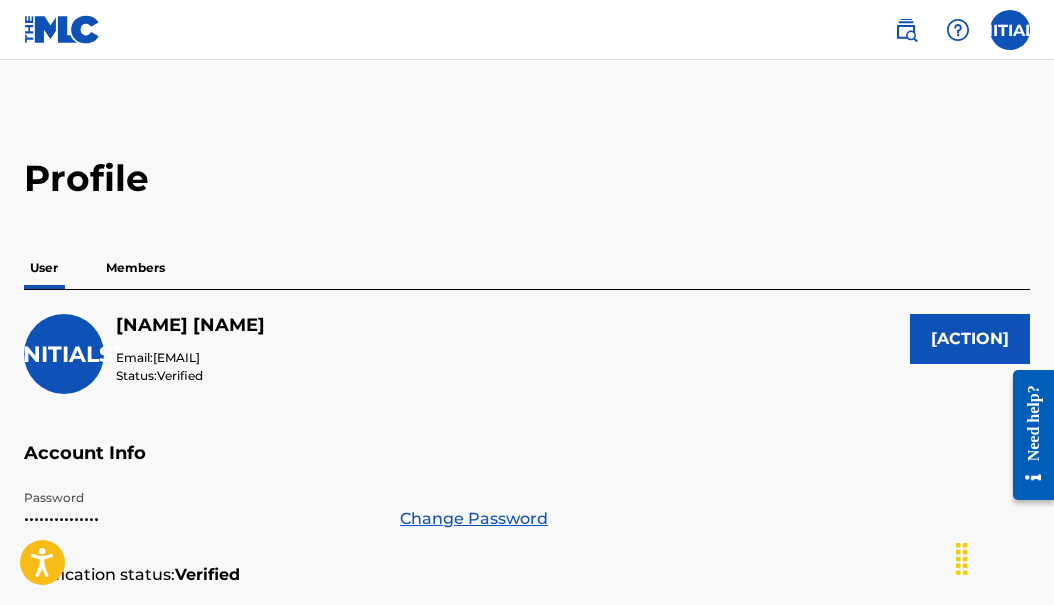 click on "Members" at bounding box center (135, 268) 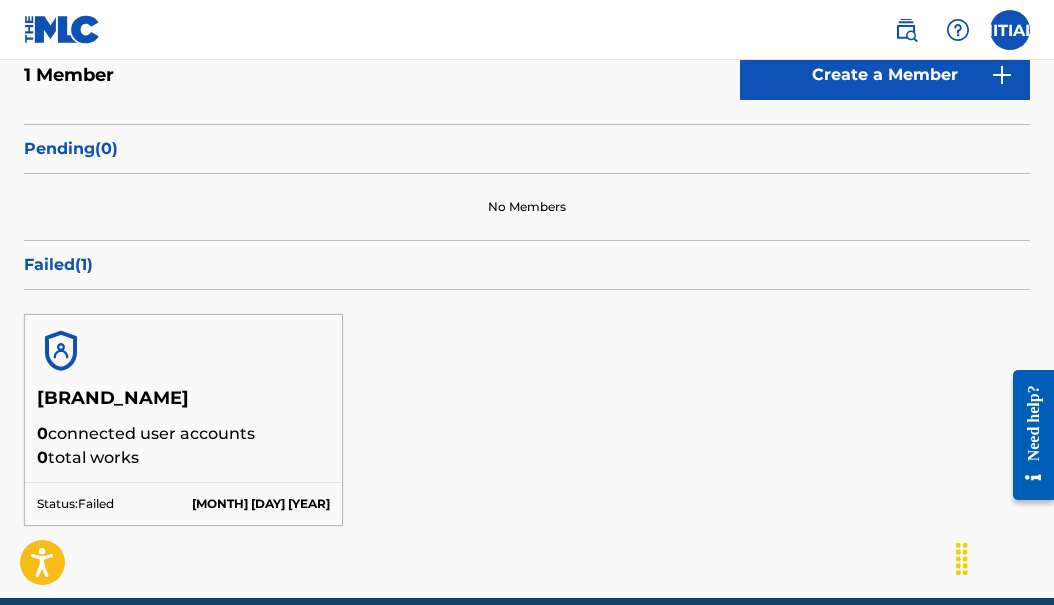 scroll, scrollTop: 274, scrollLeft: 0, axis: vertical 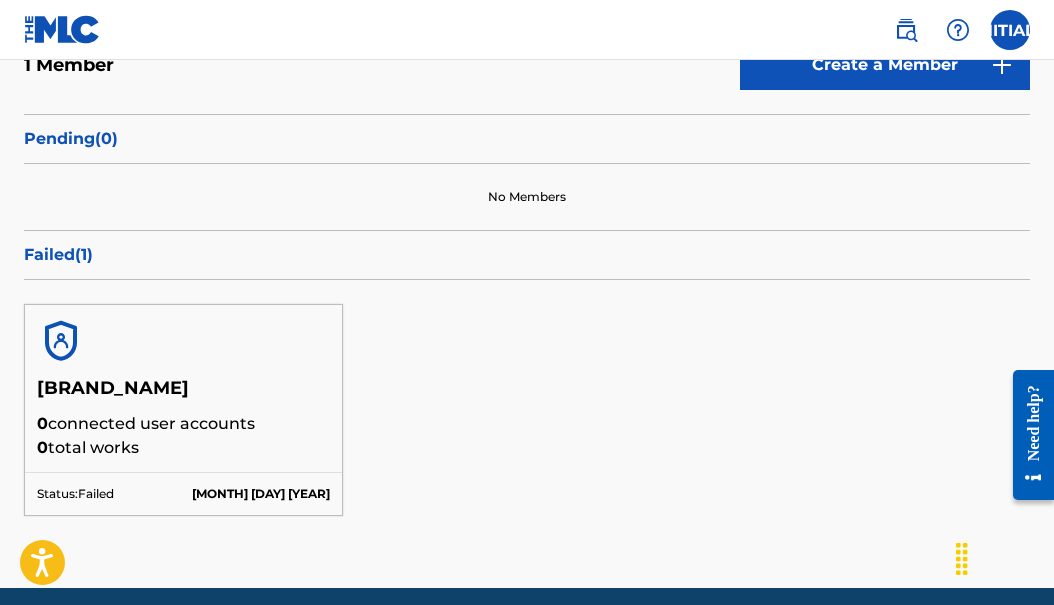 click on "[NAME] [NAME] [LAST_NAME] [EMAIL] [ACTION]" at bounding box center (527, 30) 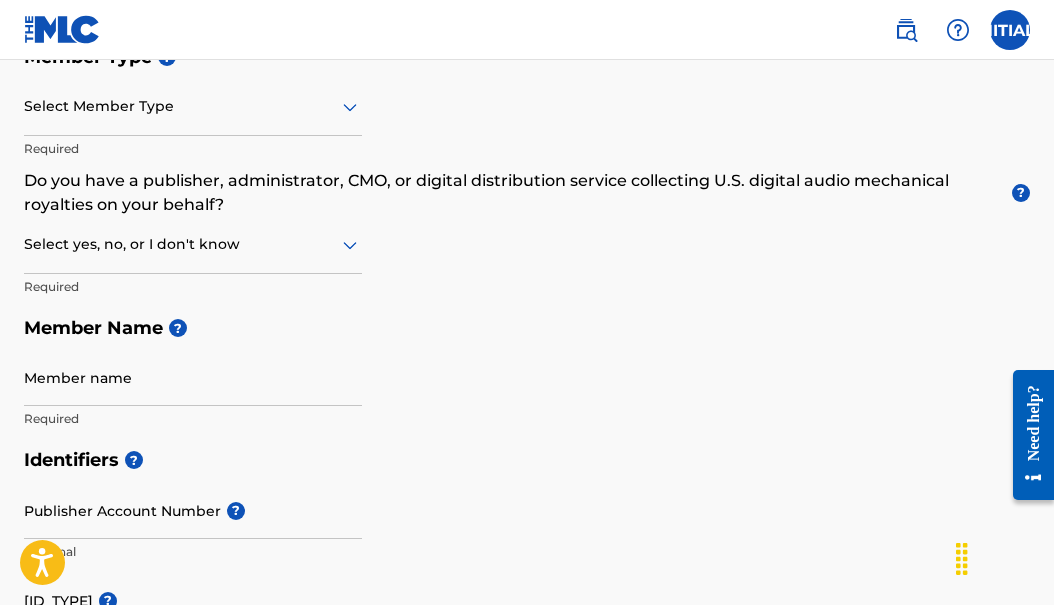 scroll, scrollTop: 0, scrollLeft: 0, axis: both 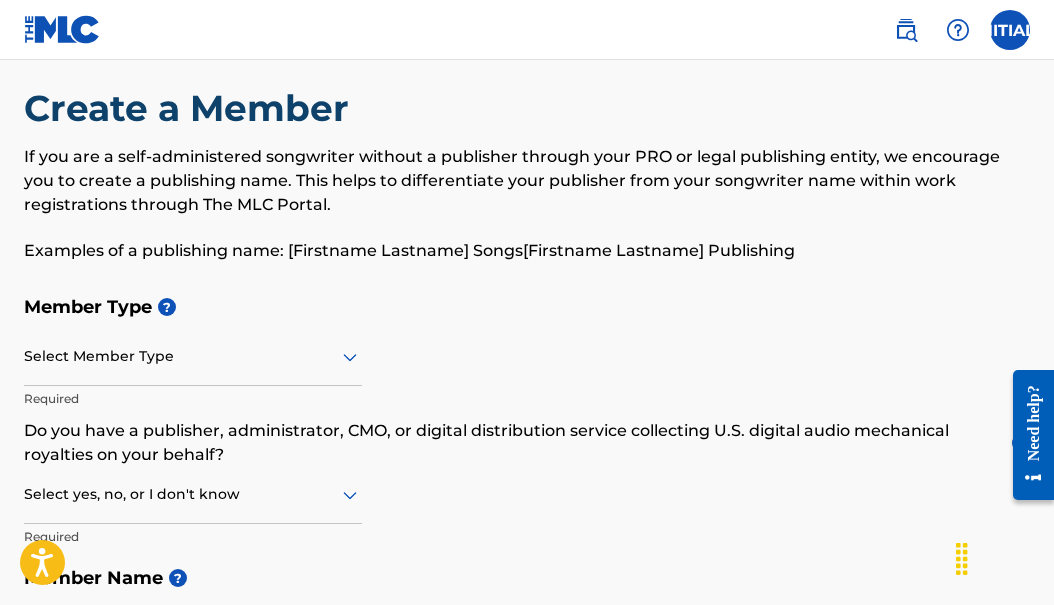 click on "Select Member Type" at bounding box center [193, 357] 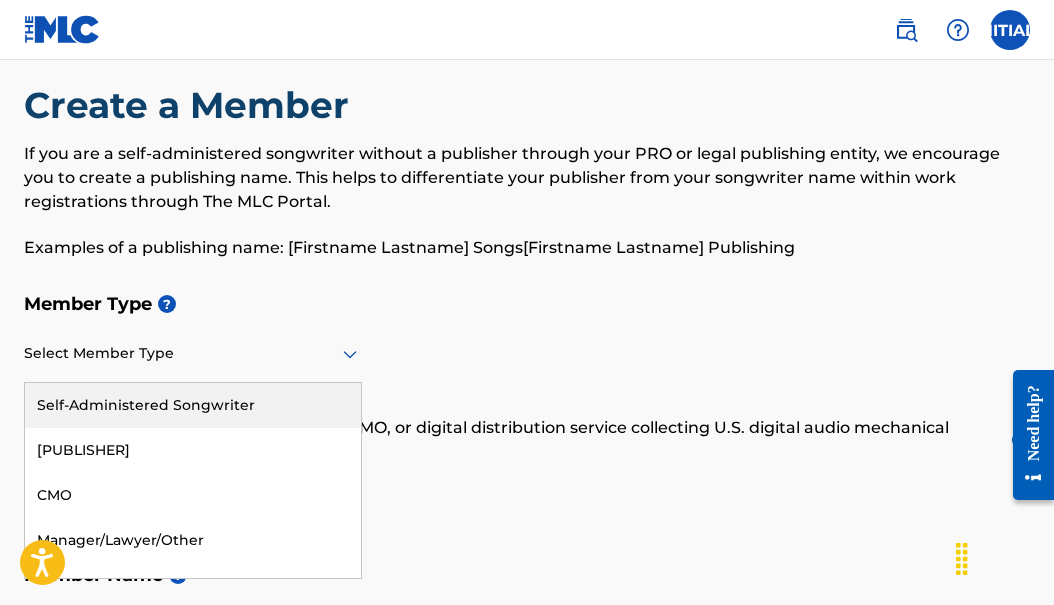 scroll, scrollTop: 31, scrollLeft: 0, axis: vertical 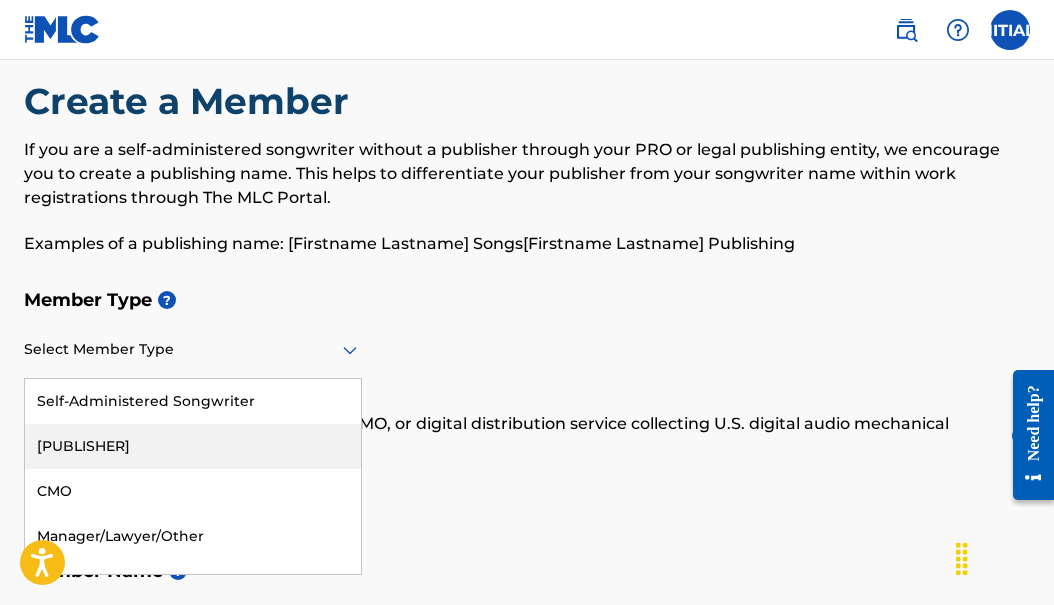 click on "[PUBLISHER]" at bounding box center [193, 446] 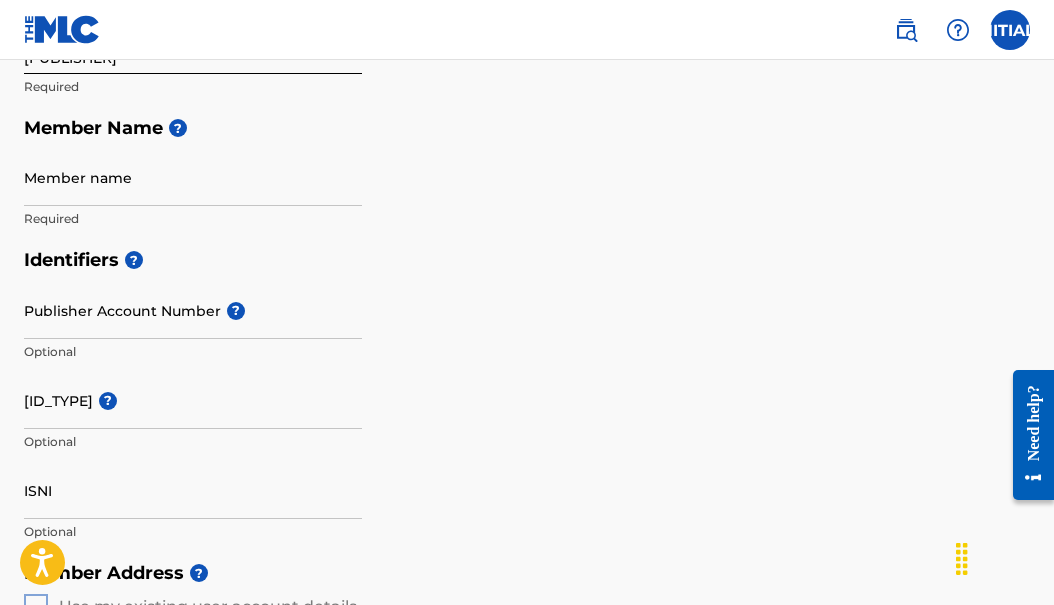 scroll, scrollTop: 342, scrollLeft: 0, axis: vertical 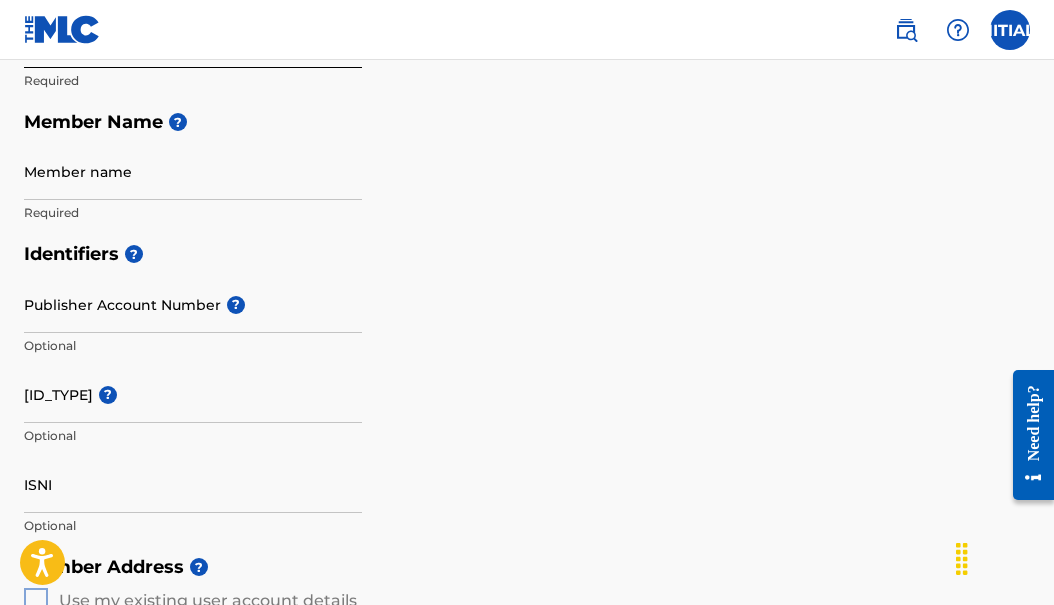 click on "Member name" at bounding box center (193, 171) 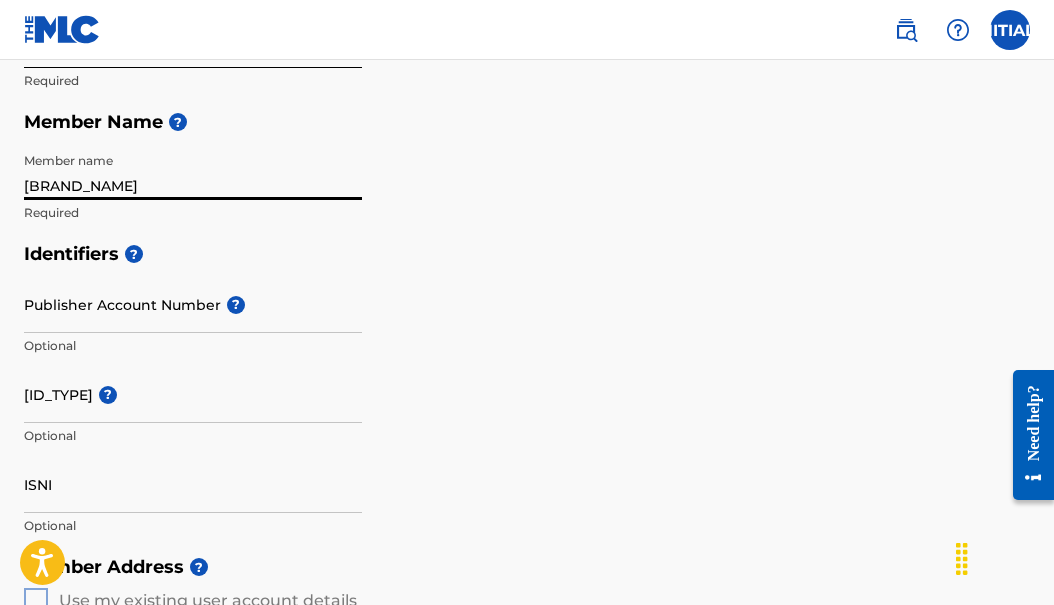 type on "[BRAND_NAME]" 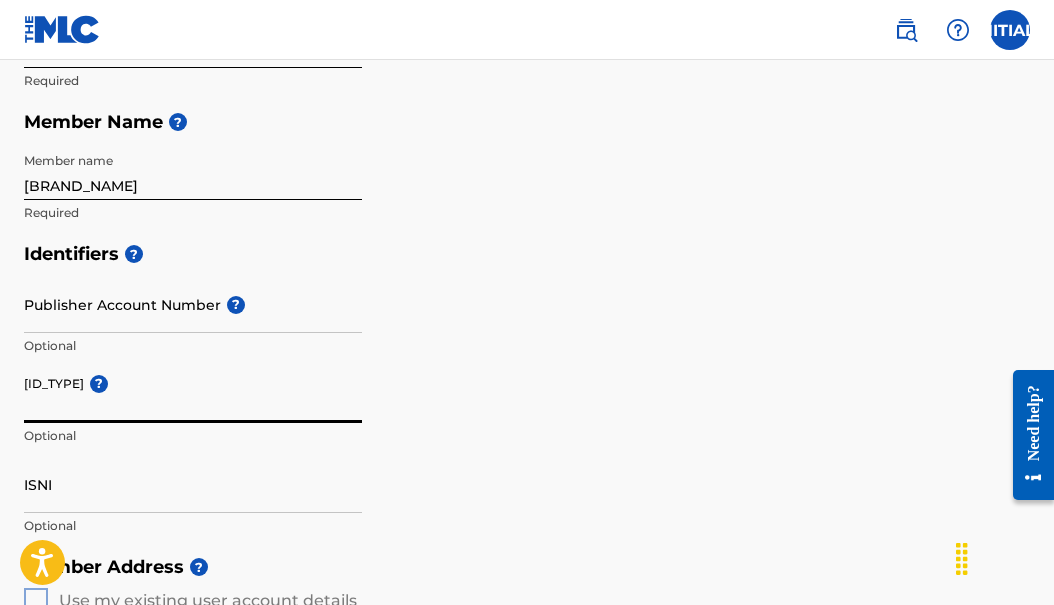 click on "IPI Number ?" at bounding box center (193, 394) 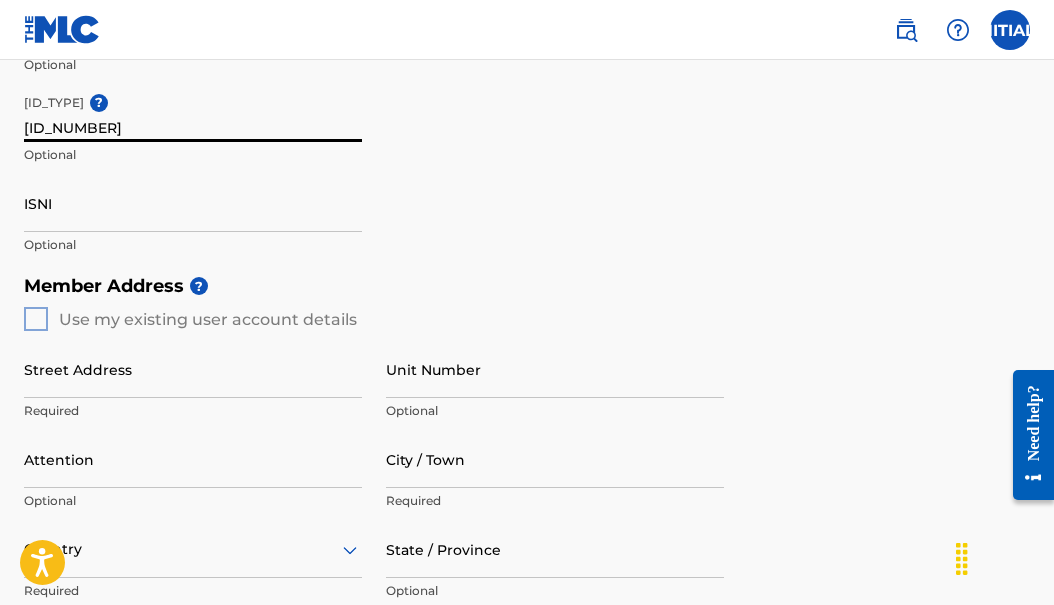 scroll, scrollTop: 619, scrollLeft: 0, axis: vertical 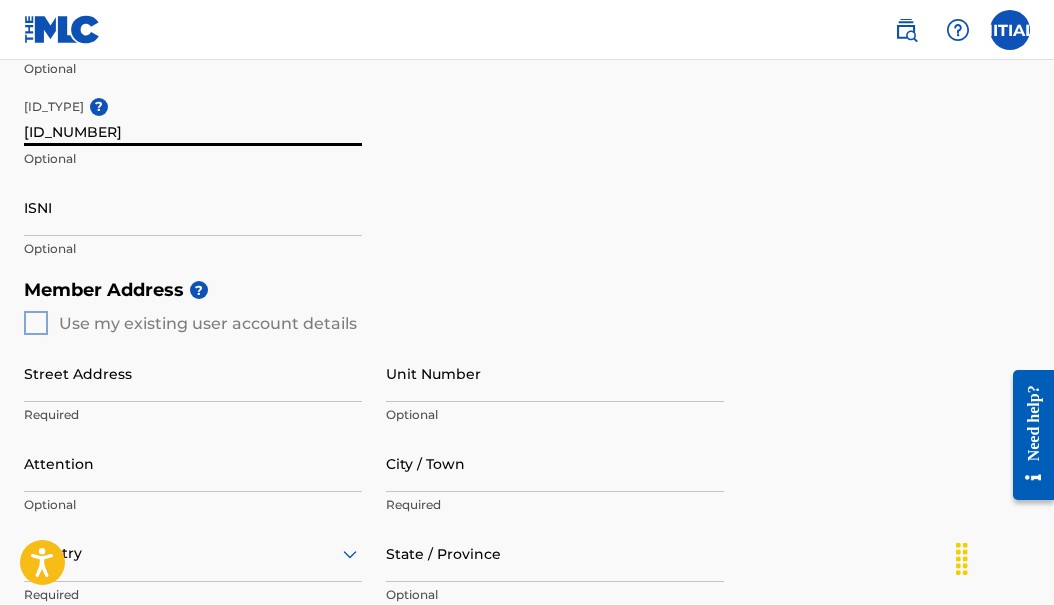 type on "[ID_NUMBER]" 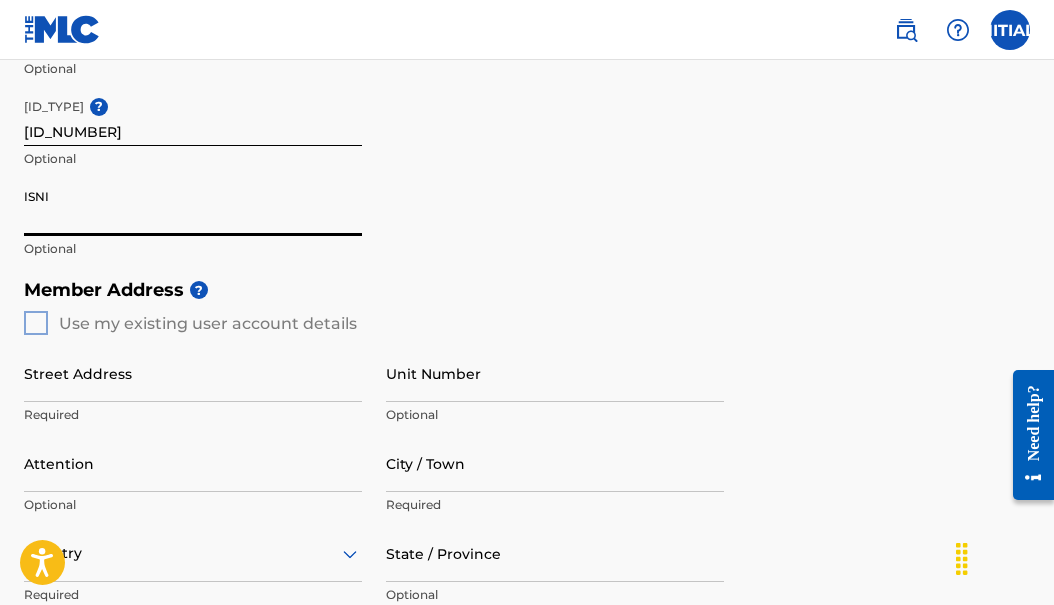 click on "ISNI" at bounding box center [193, 207] 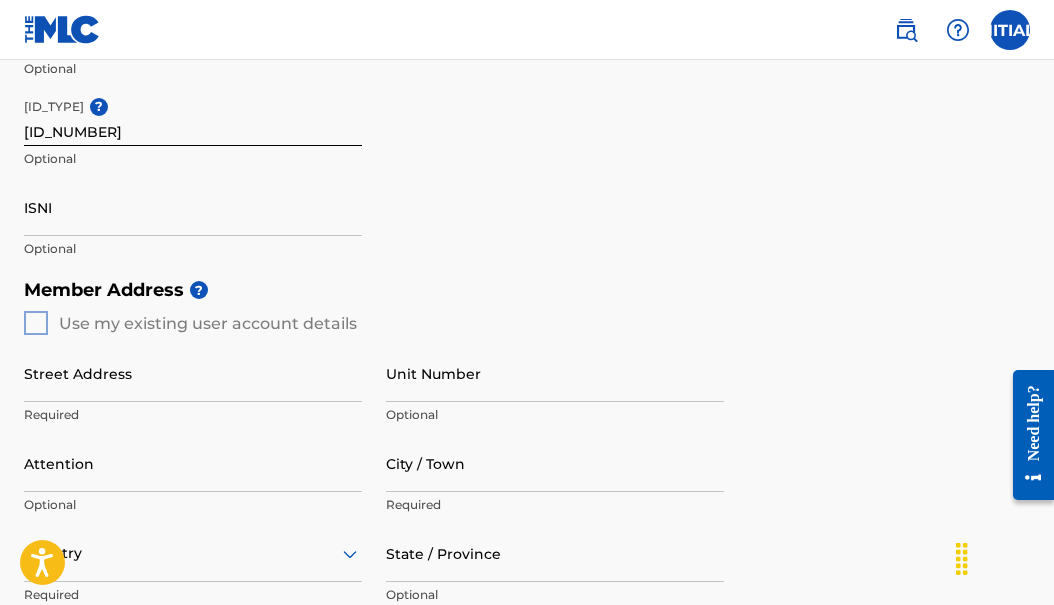 click on "Member Address ? Use my existing user account details Street Address Required Unit Number Optional Attention Optional City / Town Required Country Required State / Province Optional ZIP / Postal Code Optional" at bounding box center [527, 497] 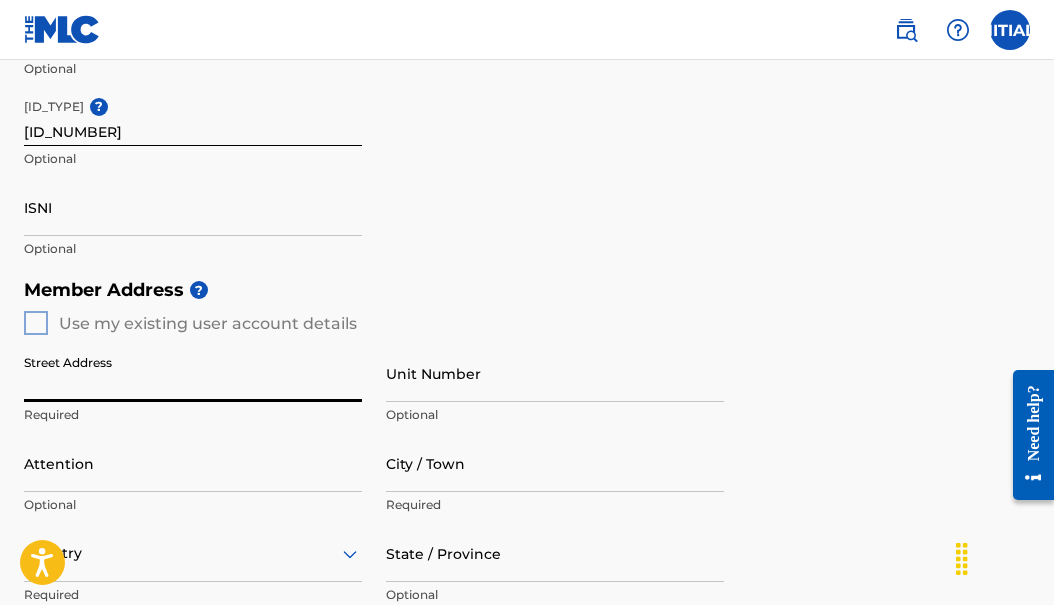 type on "[NUMBER] [STREET_NAME]" 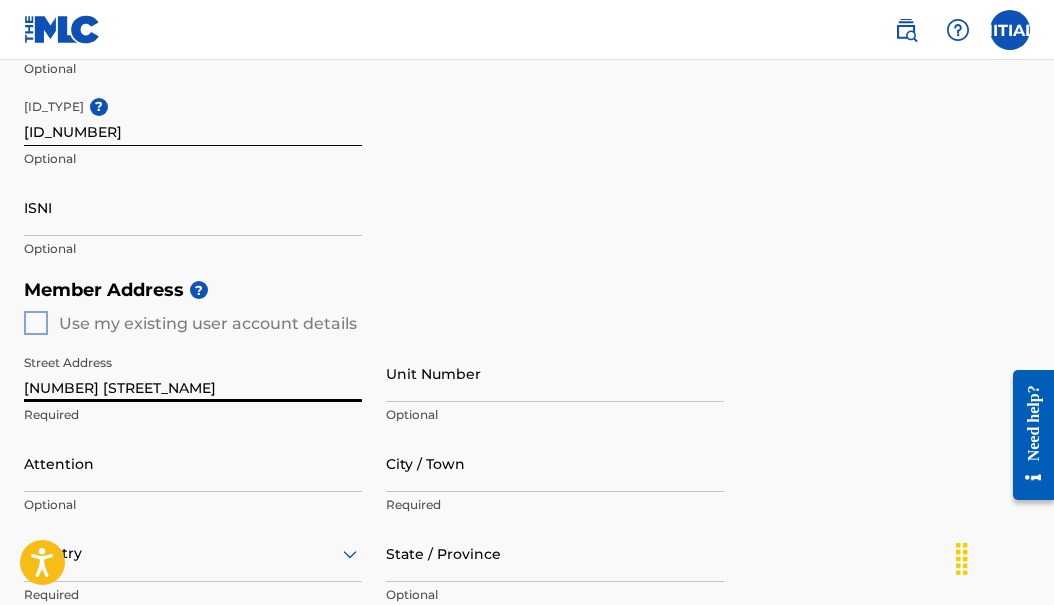 click on "Unit Number" at bounding box center (555, 373) 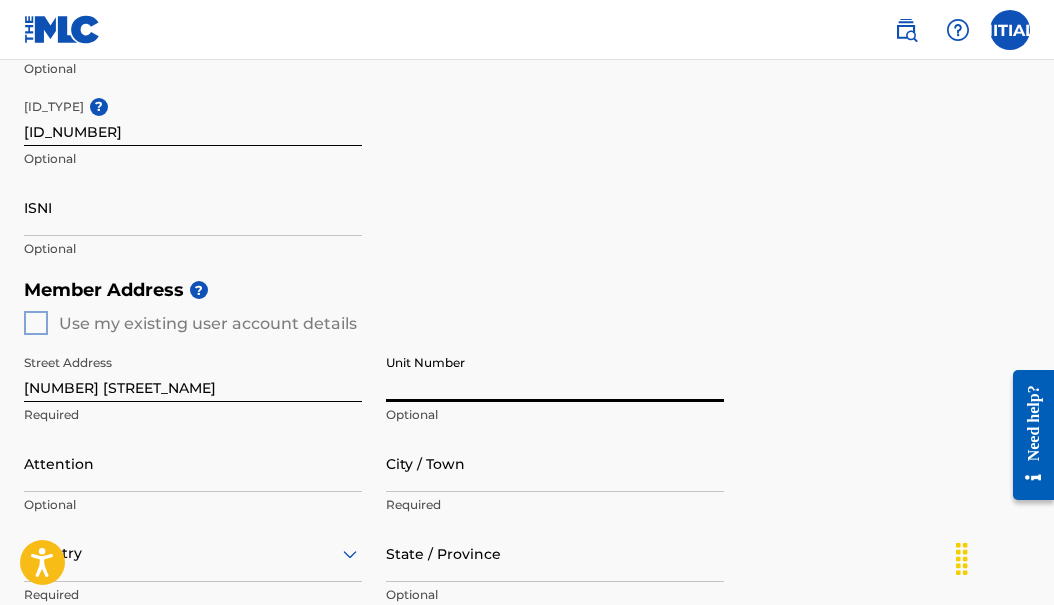 type on "Apt 5C" 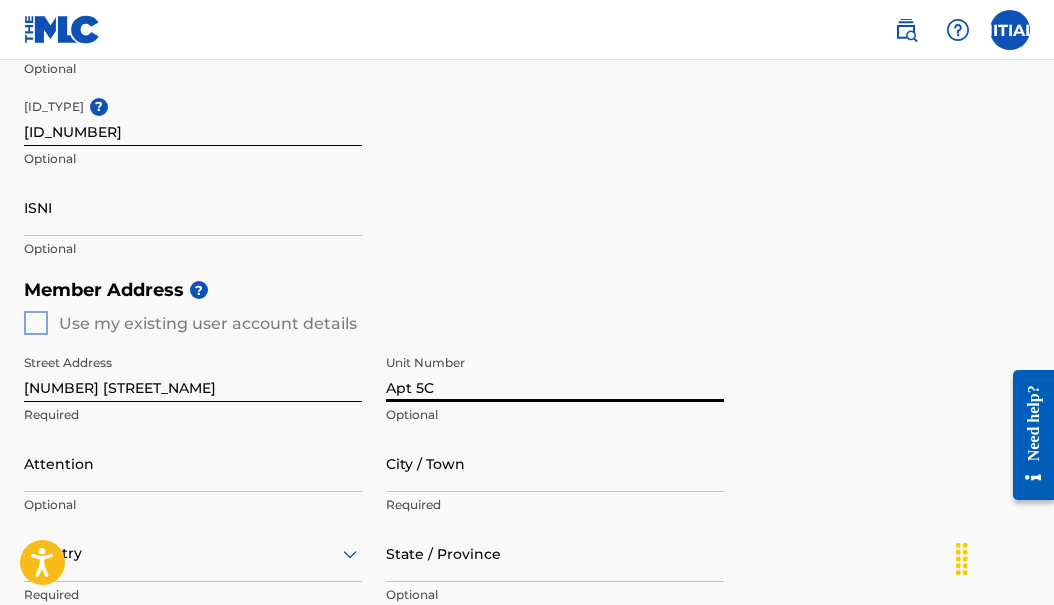 click on "City / Town" at bounding box center (555, 463) 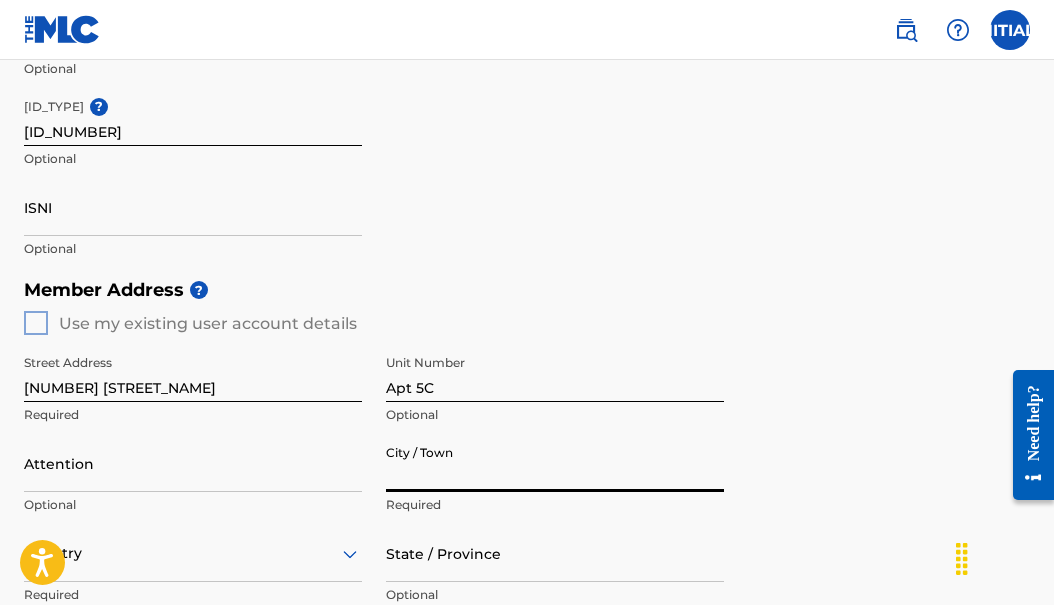 type on "[CITY]" 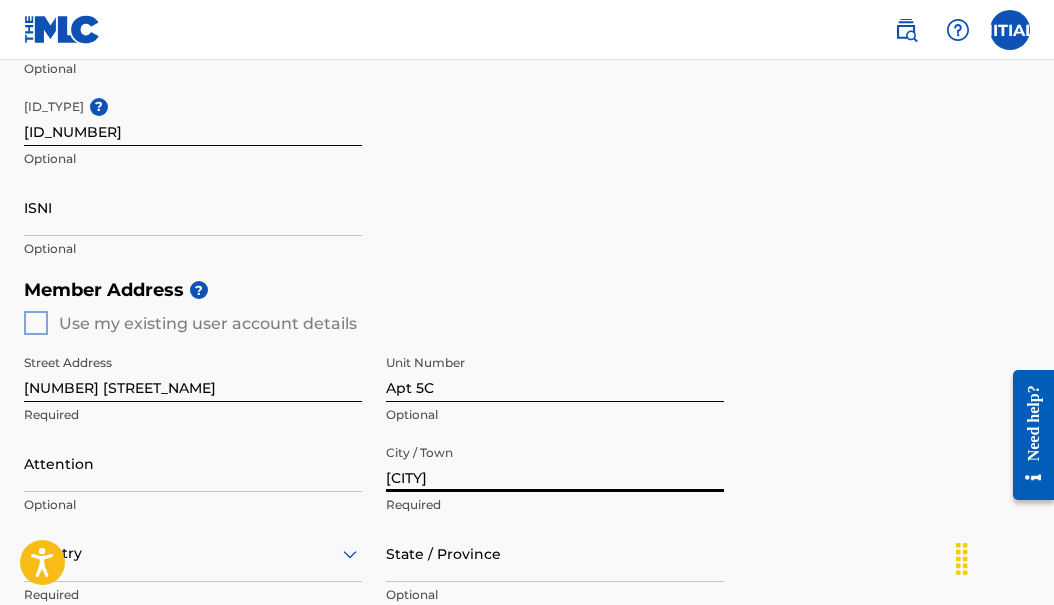 click on "Attention" at bounding box center [193, 463] 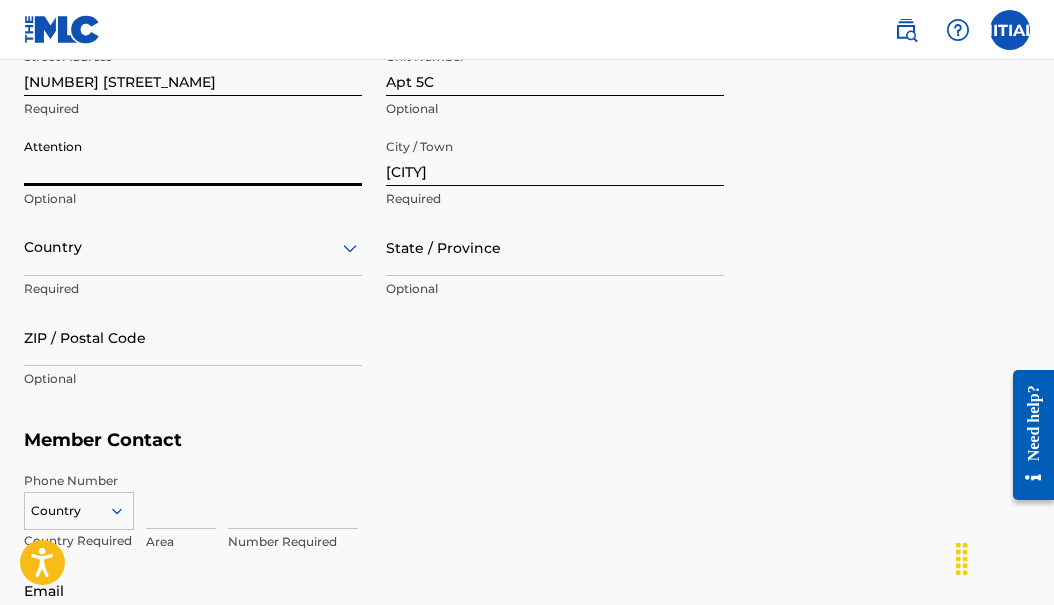 scroll, scrollTop: 952, scrollLeft: 0, axis: vertical 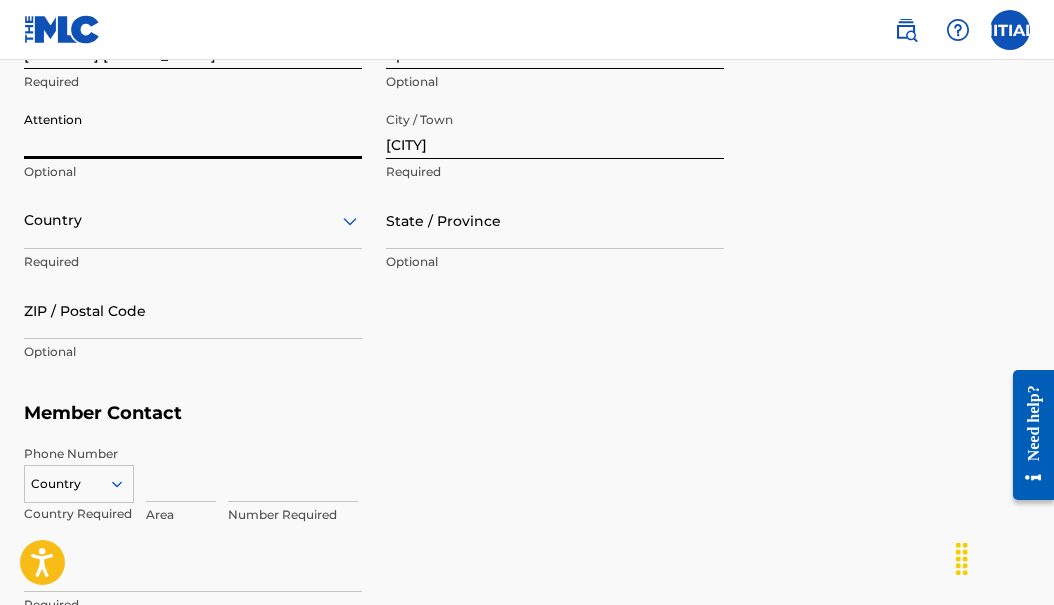click 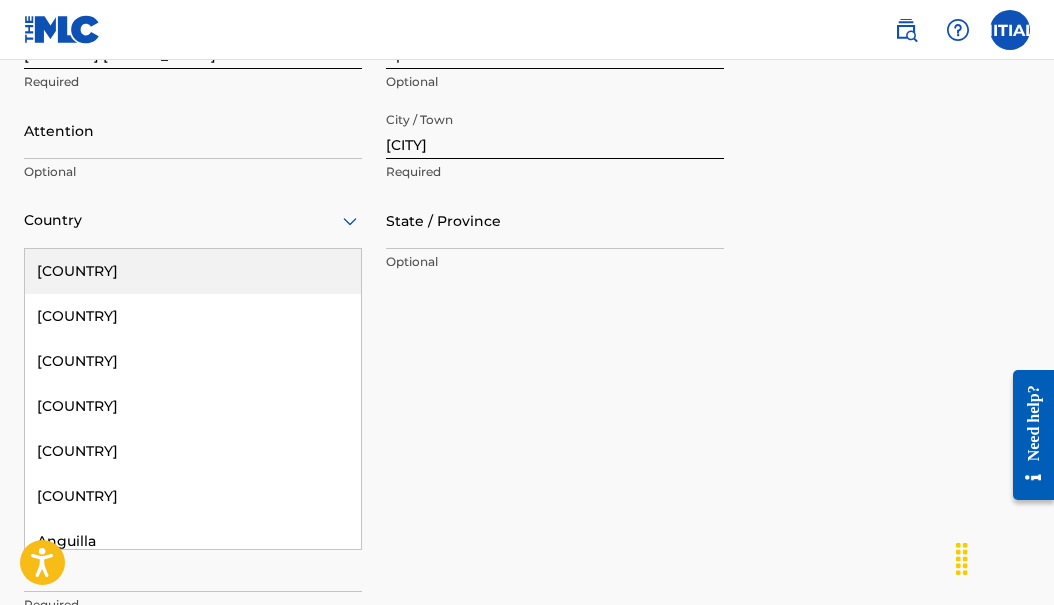 click on "[COUNTRY]" at bounding box center (193, 271) 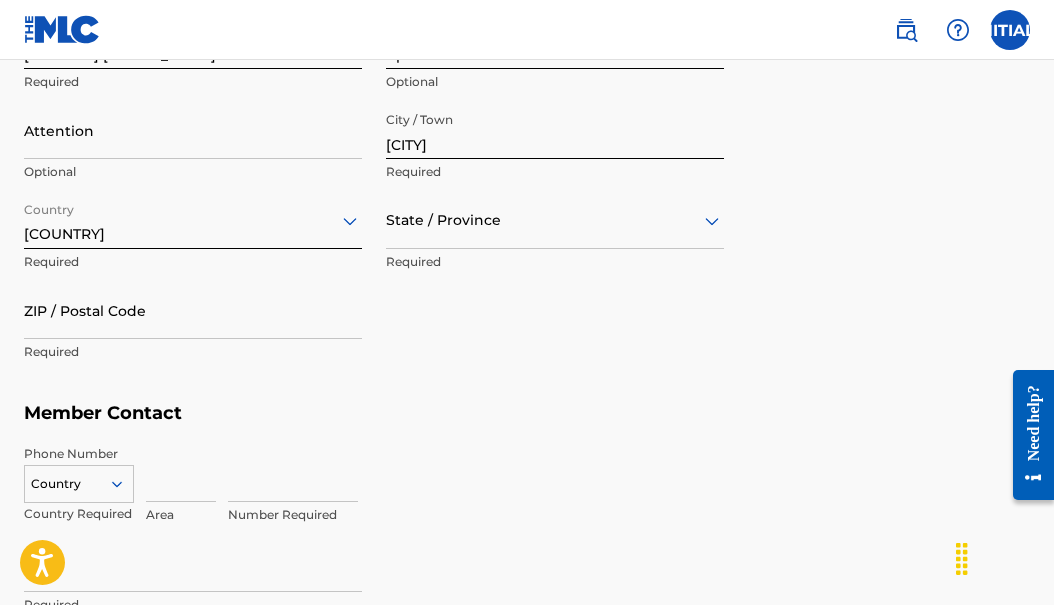 click at bounding box center (555, 220) 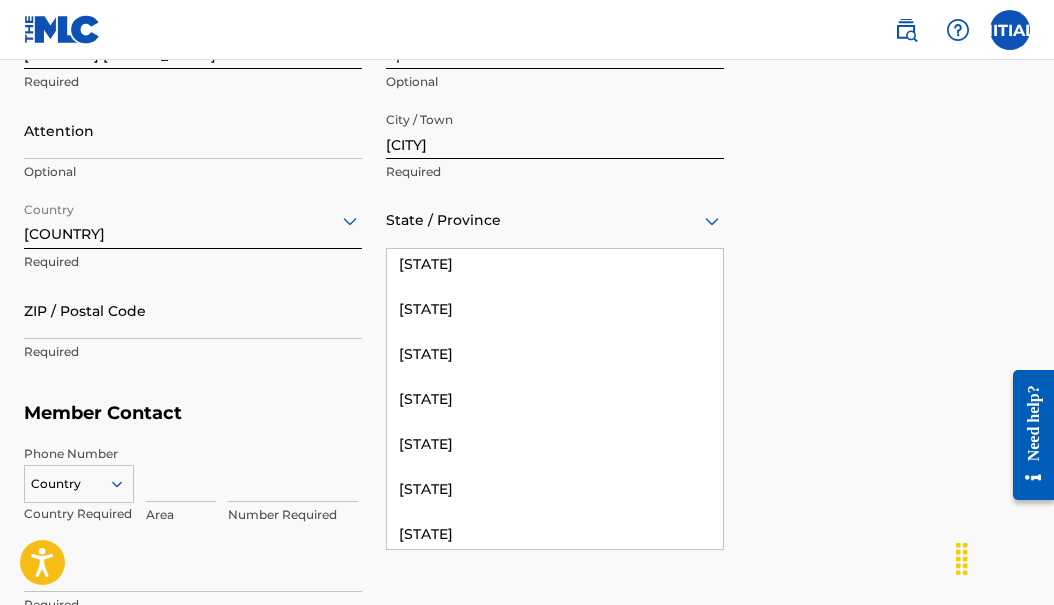 scroll, scrollTop: 1303, scrollLeft: 0, axis: vertical 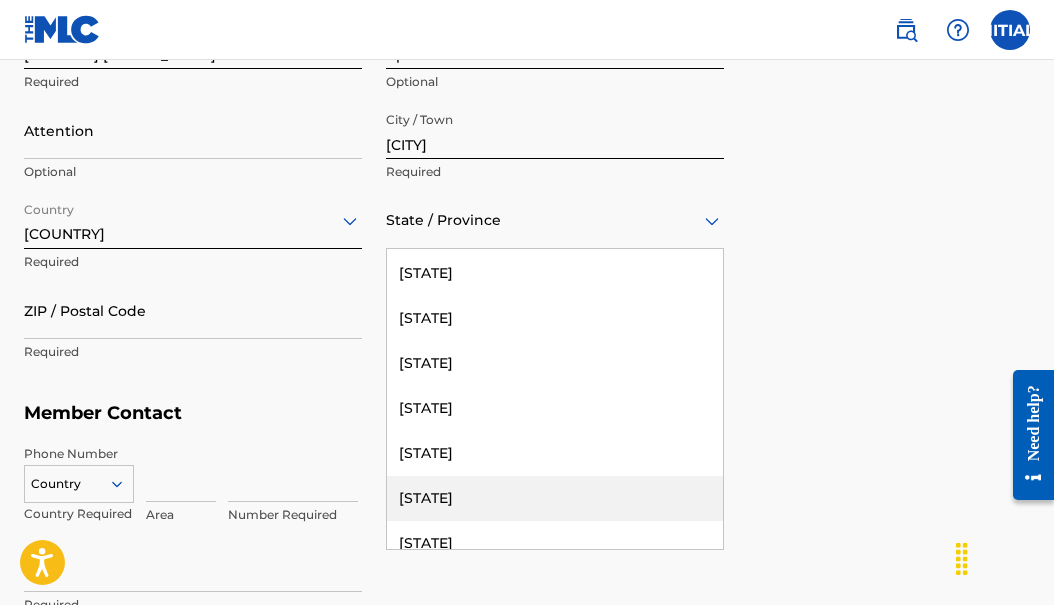 click on "[STATE]" at bounding box center (555, 498) 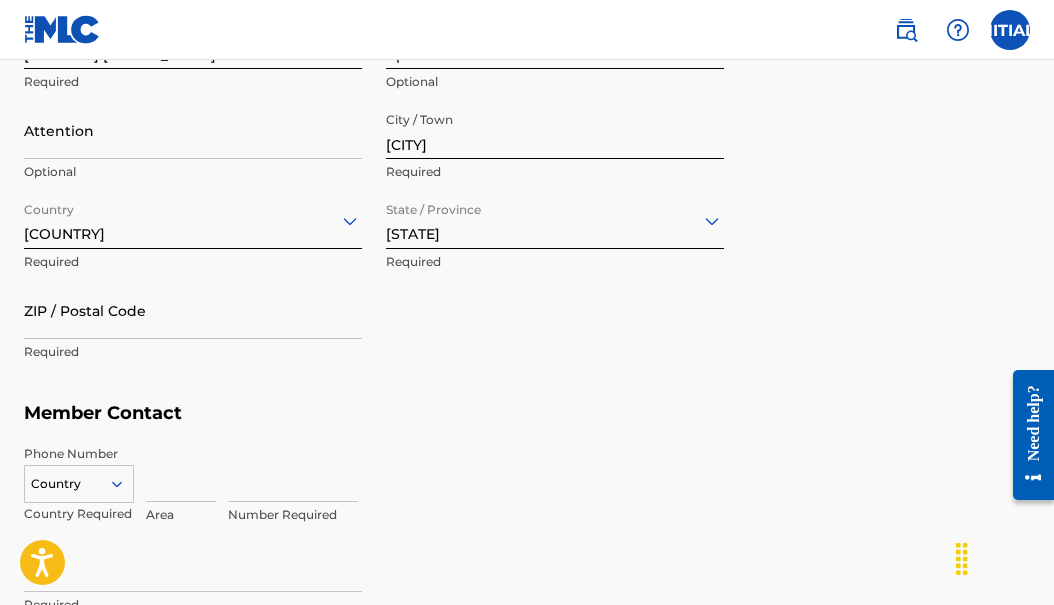 click on "ZIP / Postal Code" at bounding box center [193, 310] 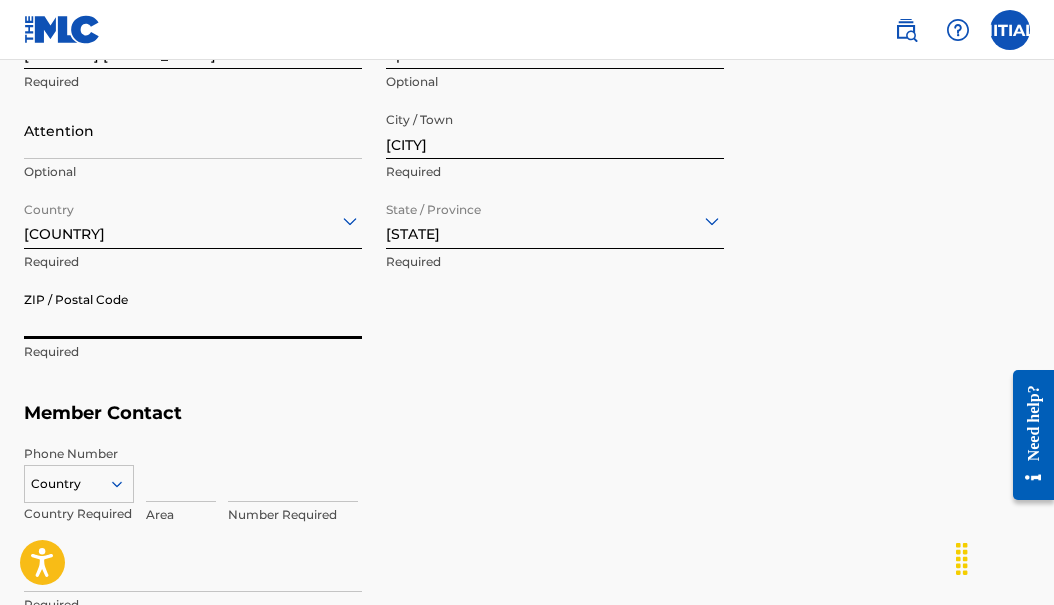 type on "11233" 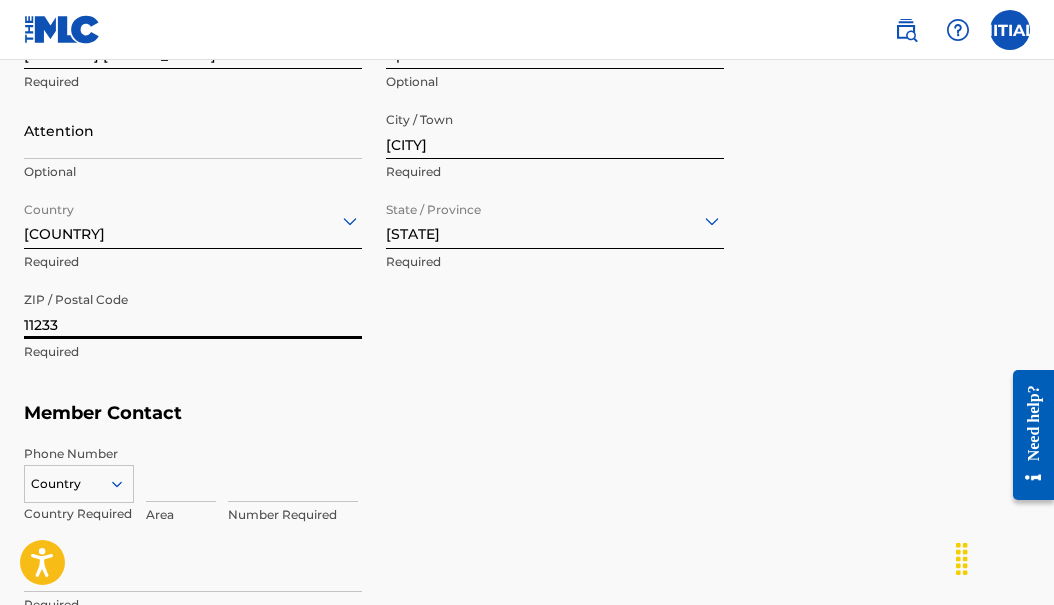 click on "Country" at bounding box center [79, 480] 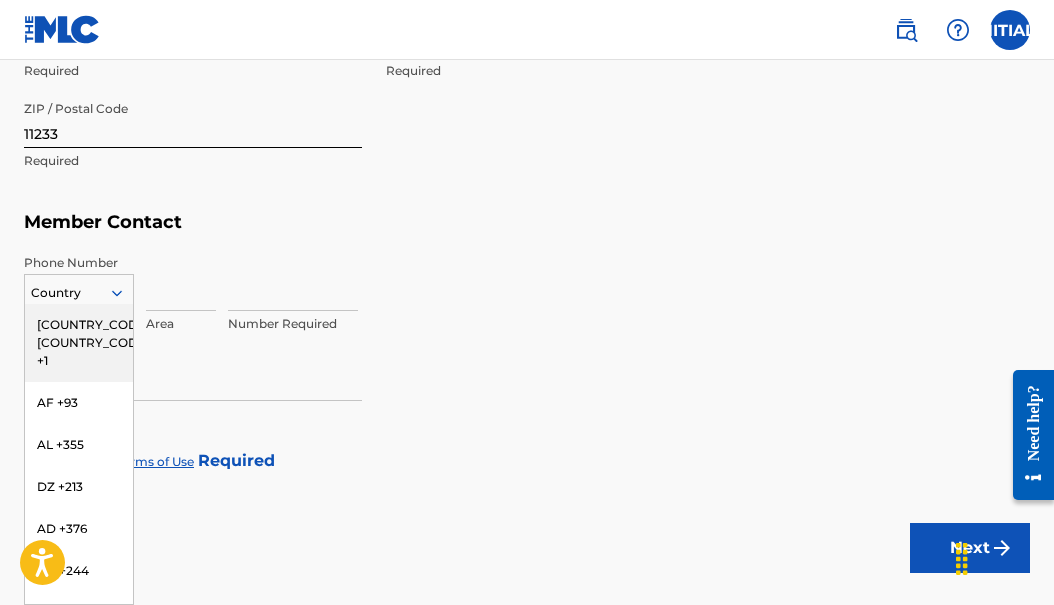 click on "[COUNTRY_CODE], [COUNTRY_CODE] +1" at bounding box center (79, 343) 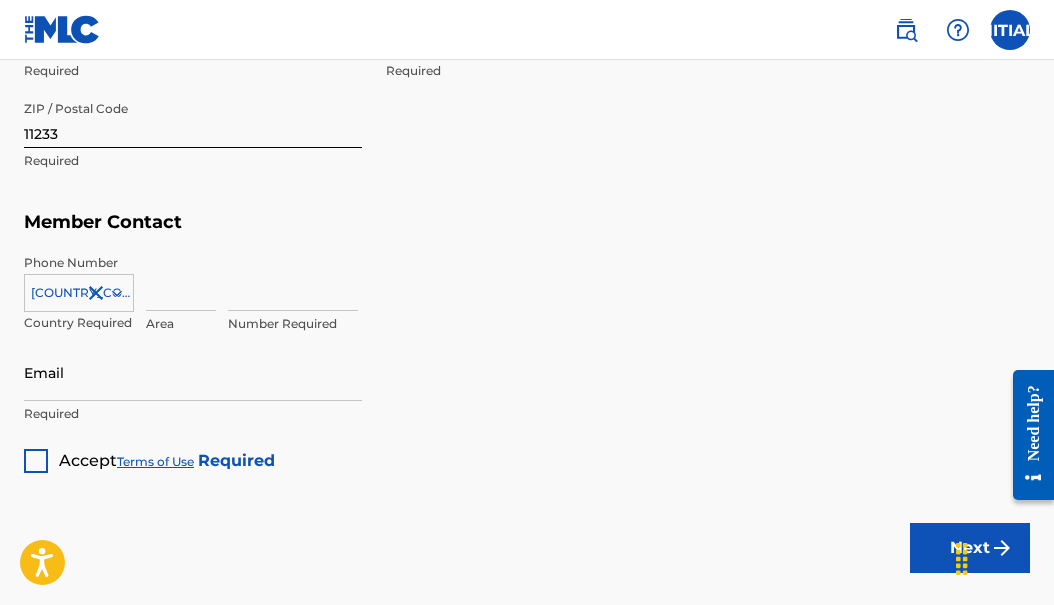 click on "Email" at bounding box center [193, 372] 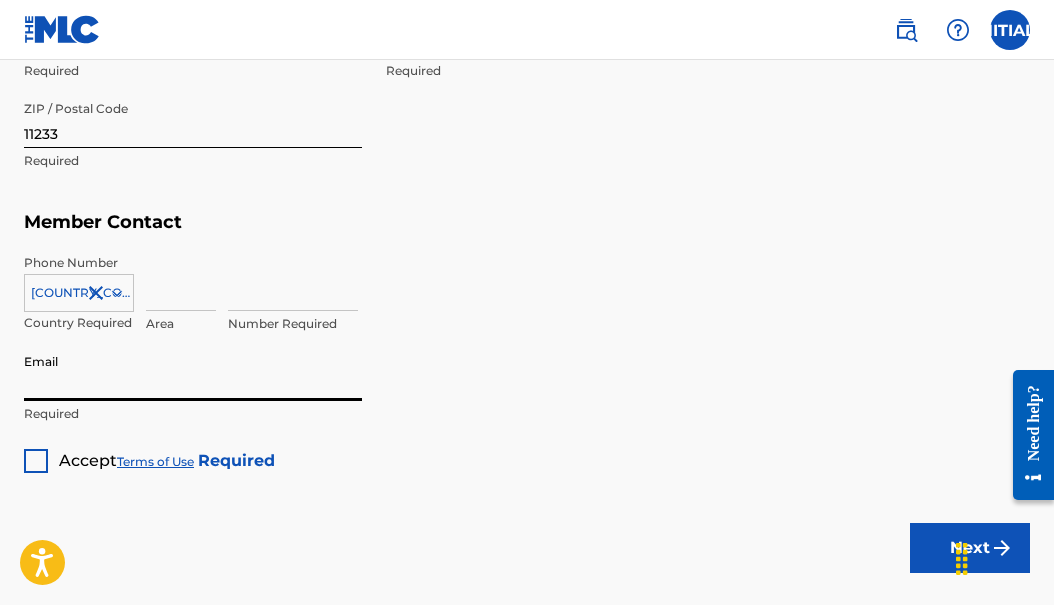 type on "[EMAIL]" 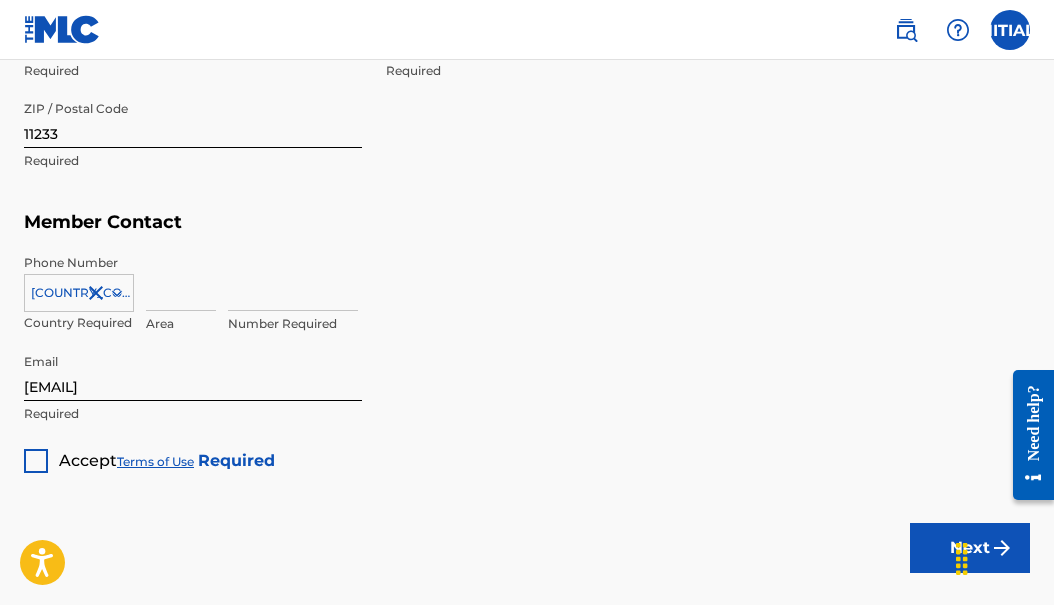 click at bounding box center [36, 461] 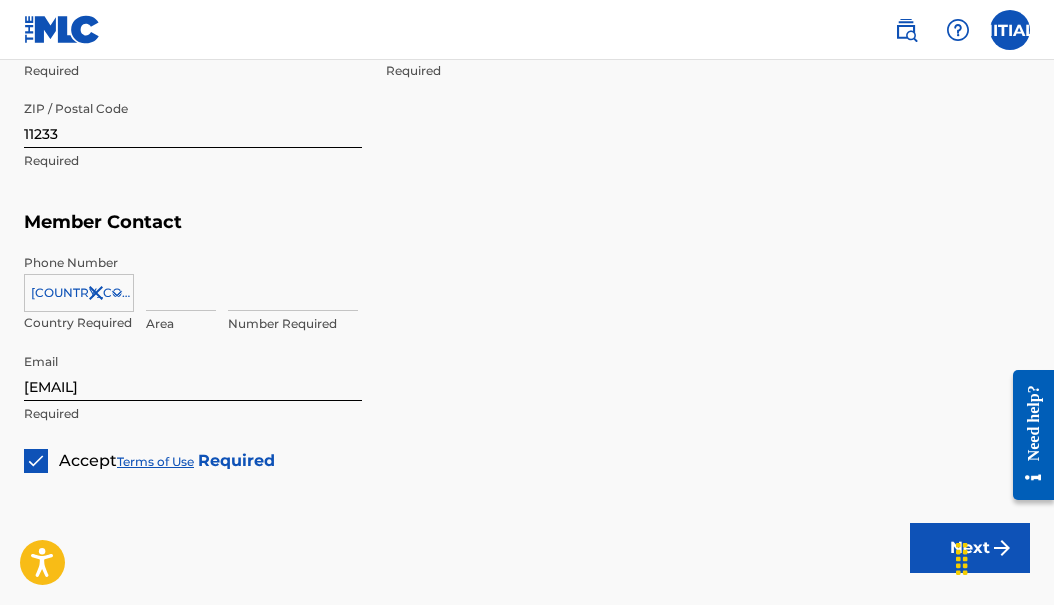 scroll, scrollTop: 1257, scrollLeft: 0, axis: vertical 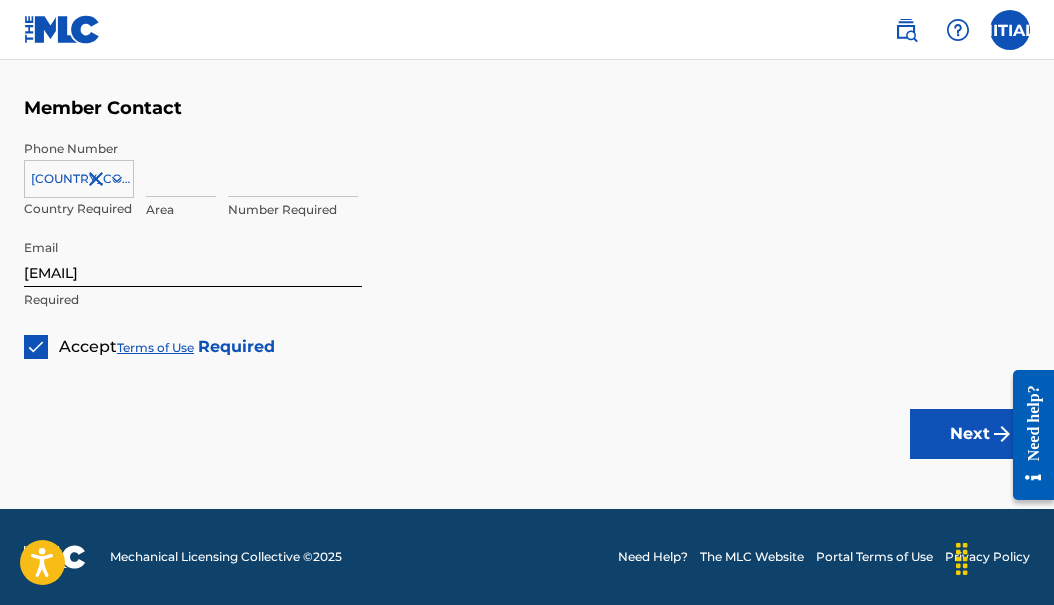 click on "Next" at bounding box center (970, 434) 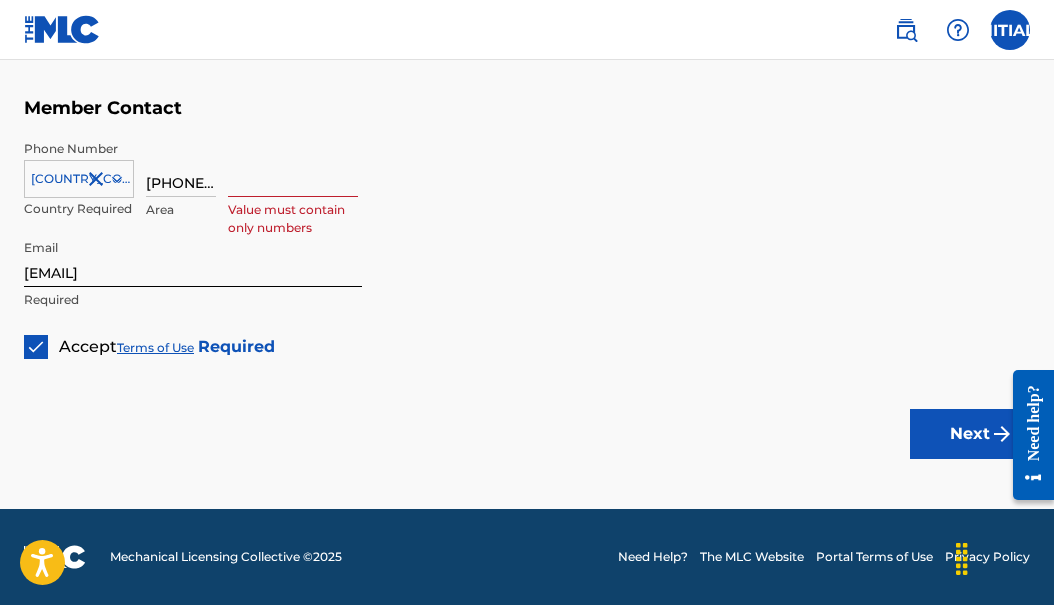 type on "[PHONE_PREFIX]" 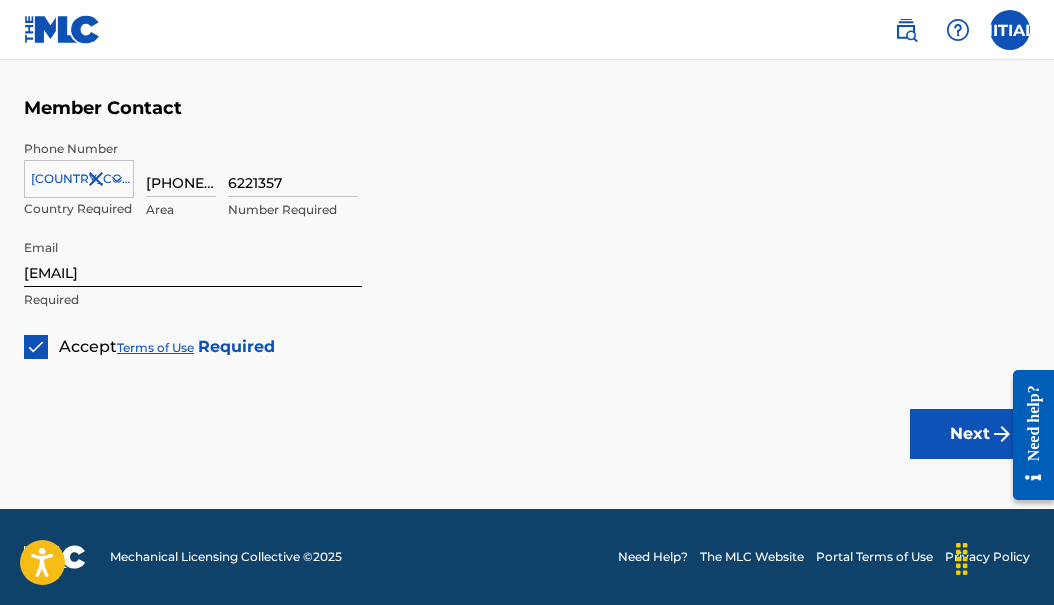 click on "Next" at bounding box center (970, 434) 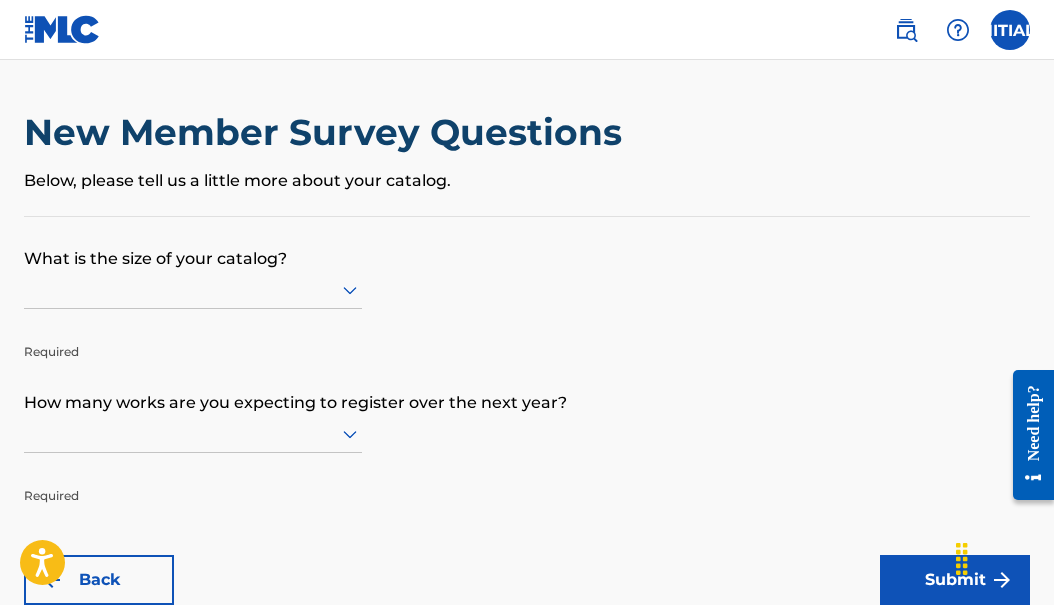 scroll, scrollTop: 5, scrollLeft: 0, axis: vertical 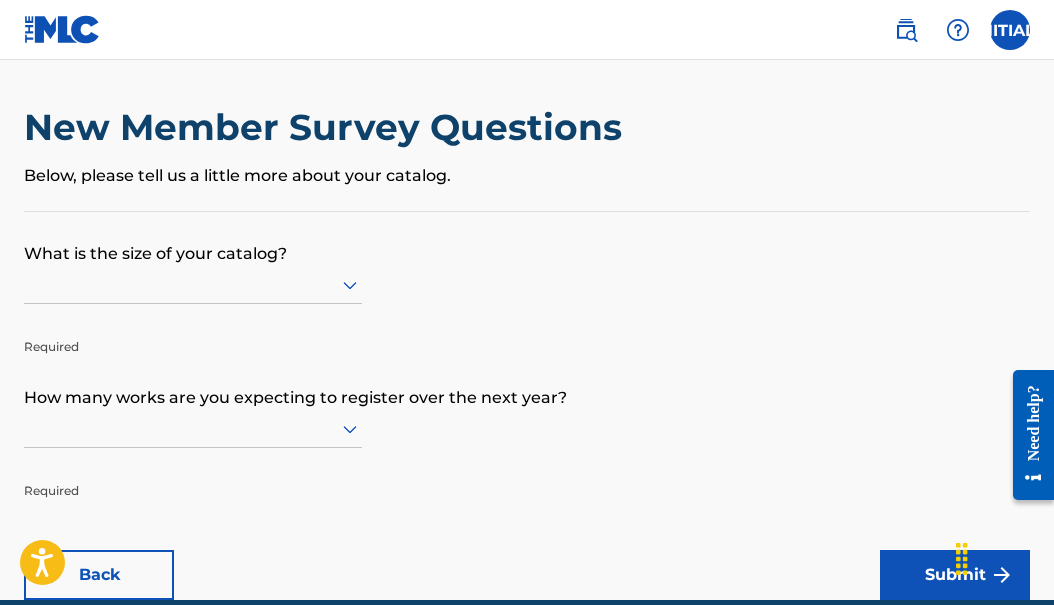 click at bounding box center (193, 284) 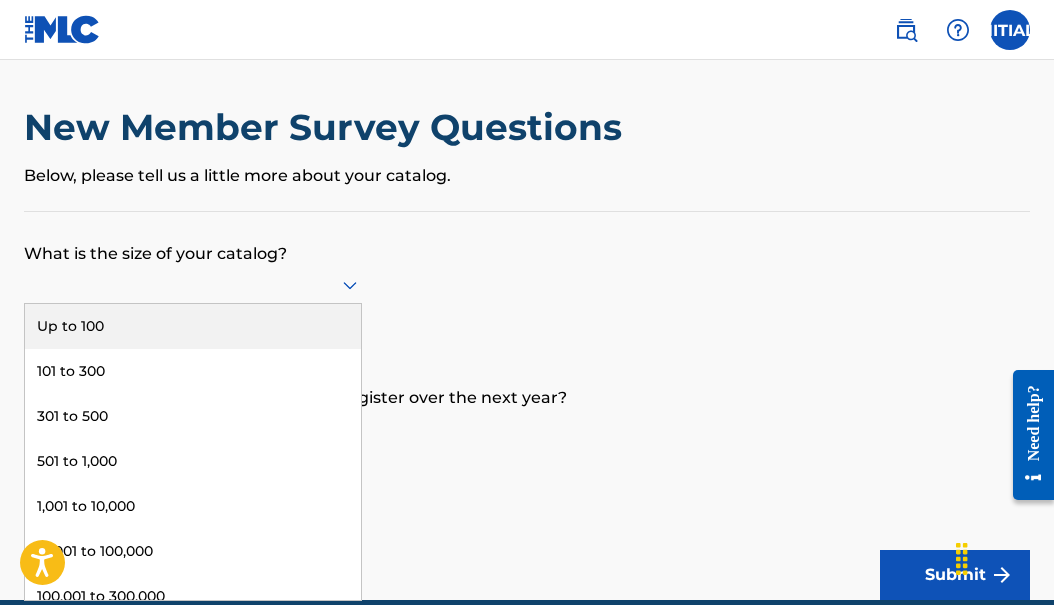 click on "Up to 100" at bounding box center (193, 326) 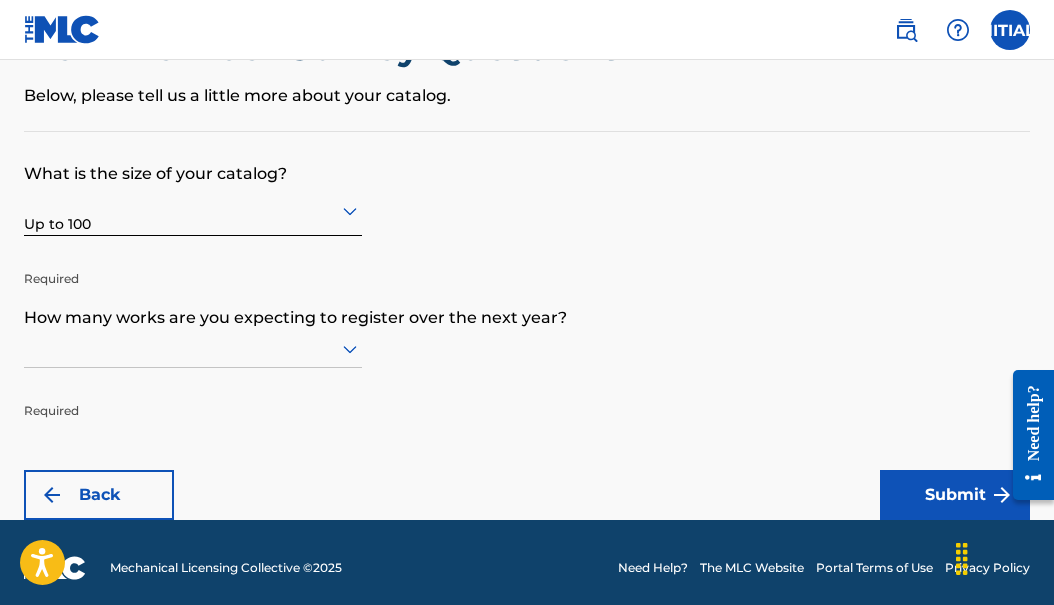 scroll, scrollTop: 96, scrollLeft: 0, axis: vertical 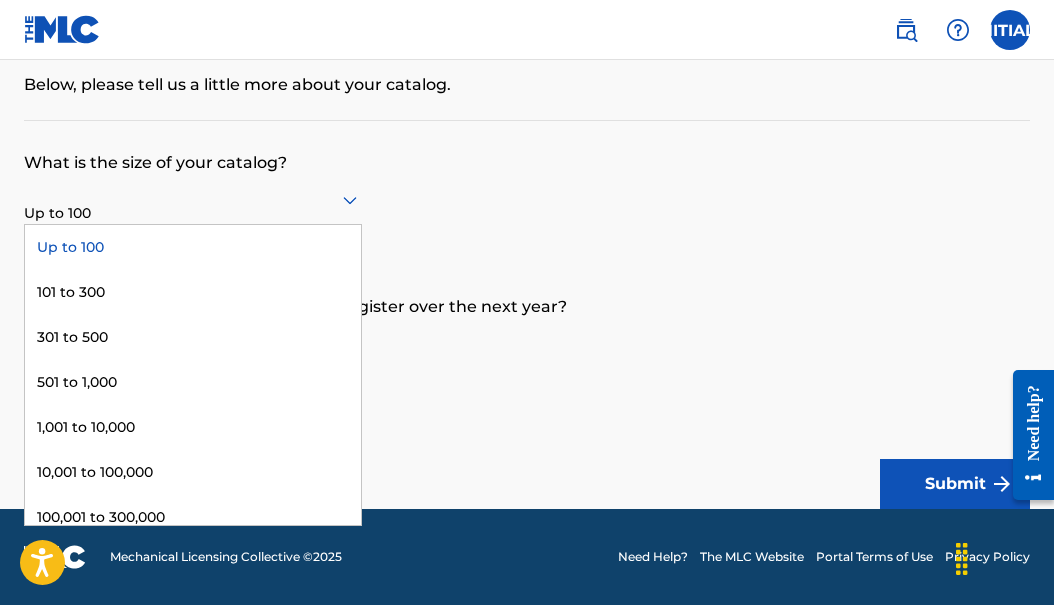 click at bounding box center [193, 199] 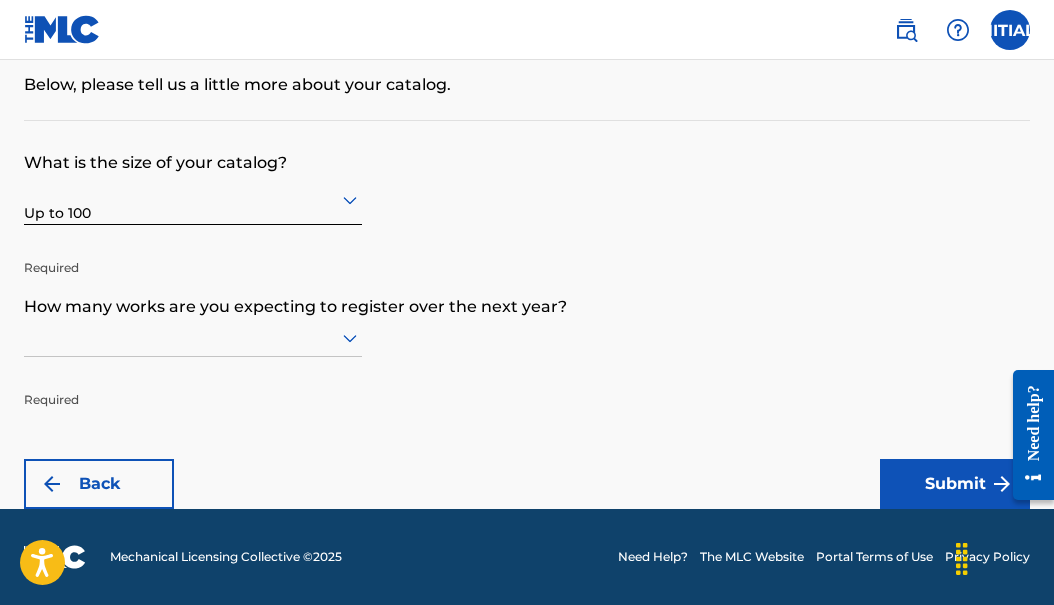 click at bounding box center [193, 199] 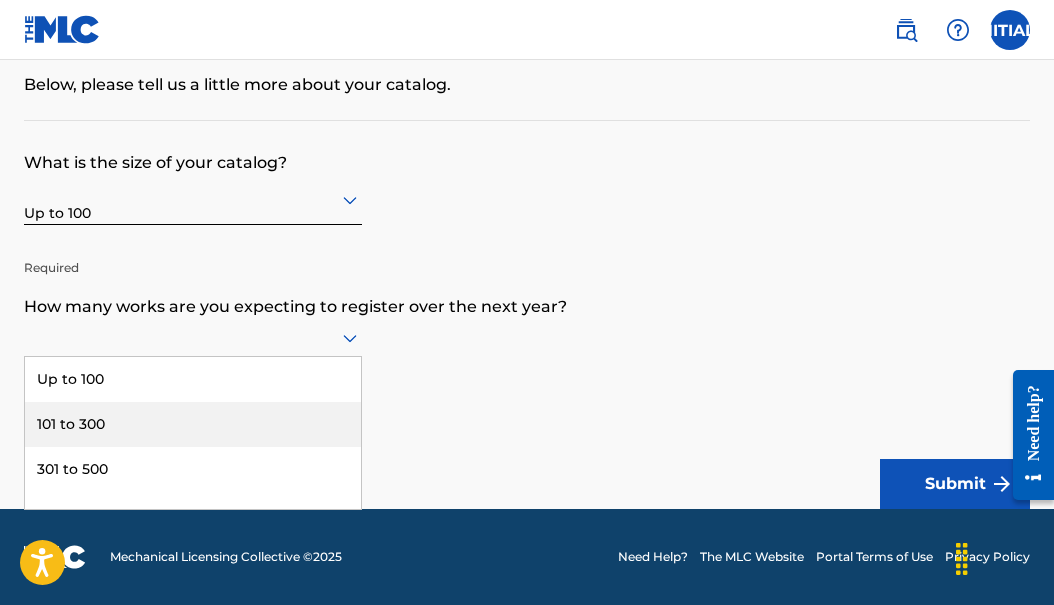 click on "101 to 300" at bounding box center (193, 424) 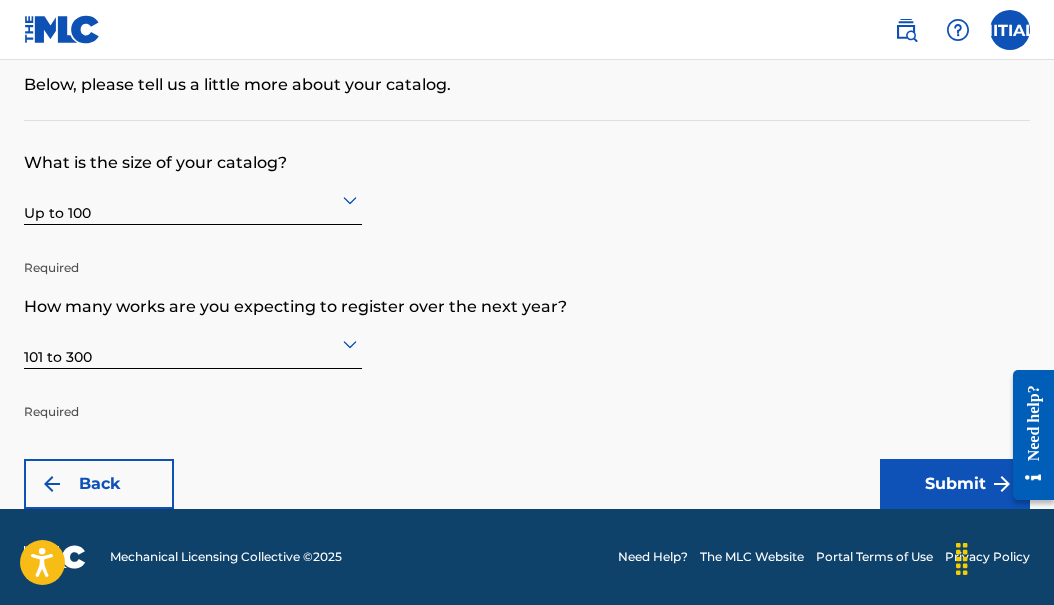 click on "Submit" at bounding box center [955, 484] 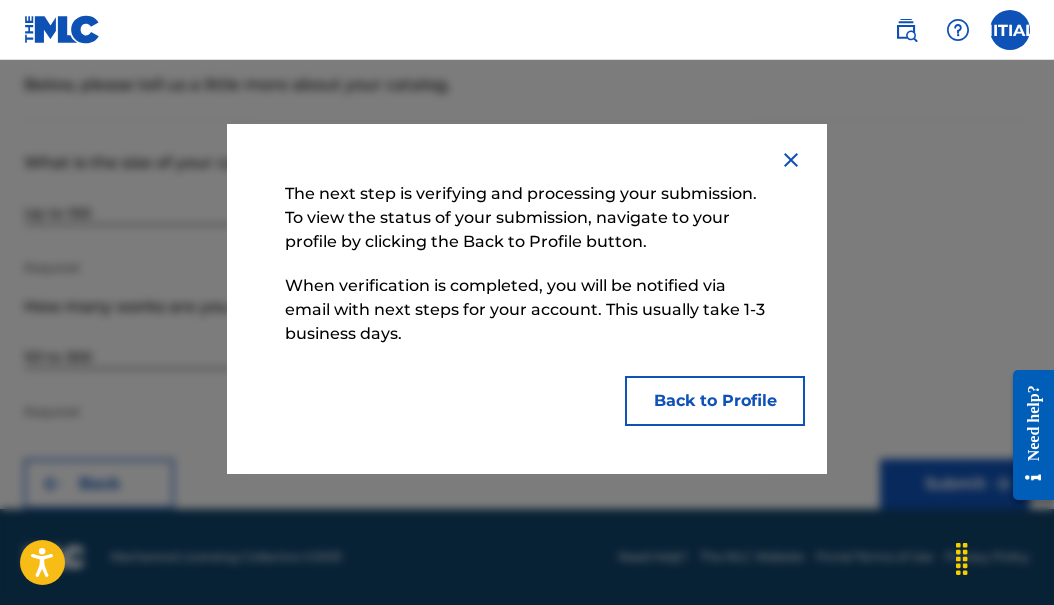 click on "Back to Profile" at bounding box center (715, 401) 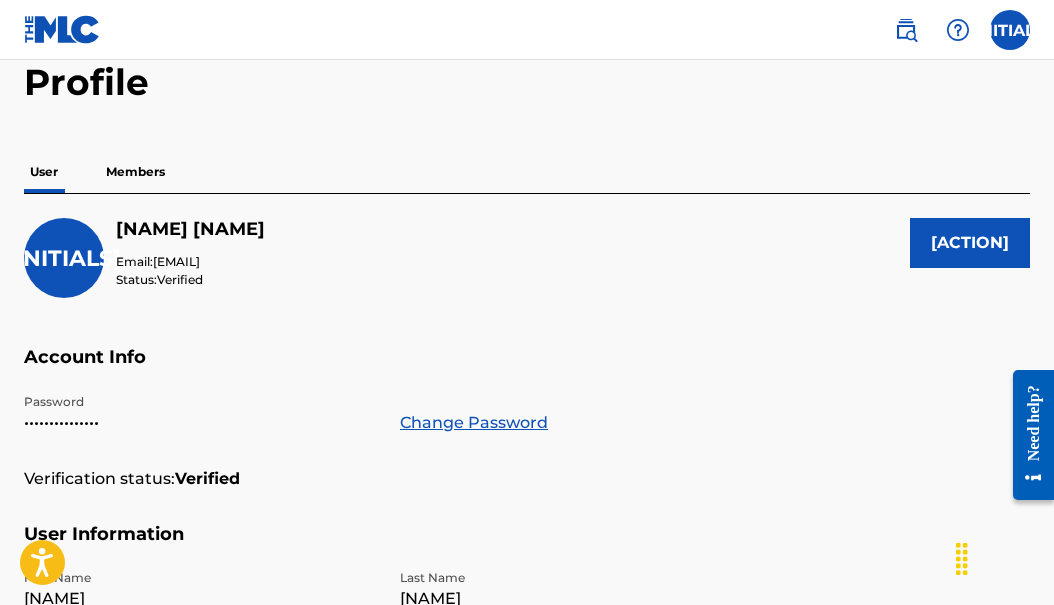 scroll, scrollTop: 0, scrollLeft: 0, axis: both 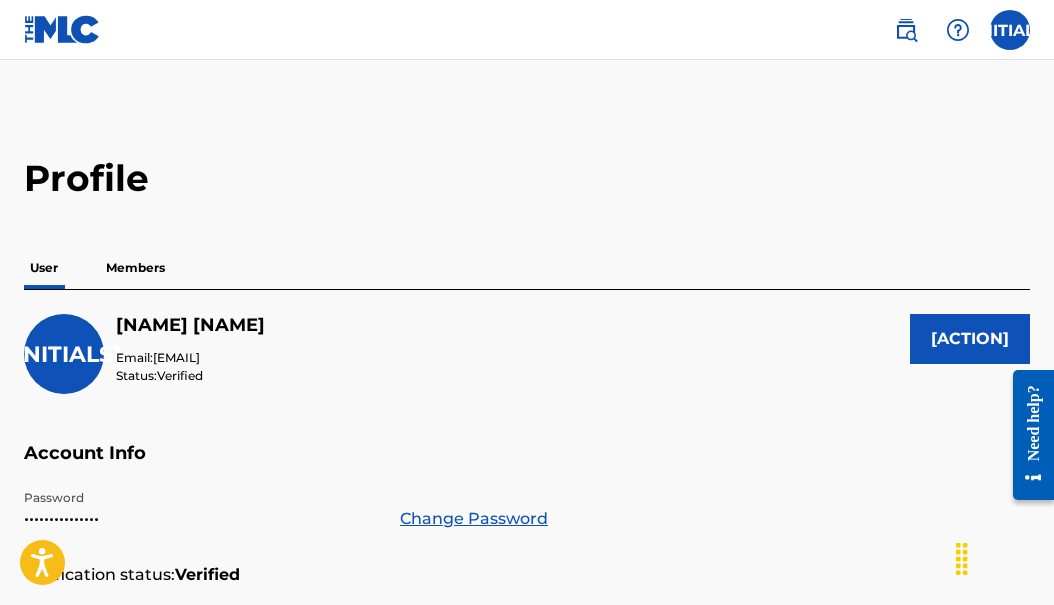 click on "Members" at bounding box center (135, 268) 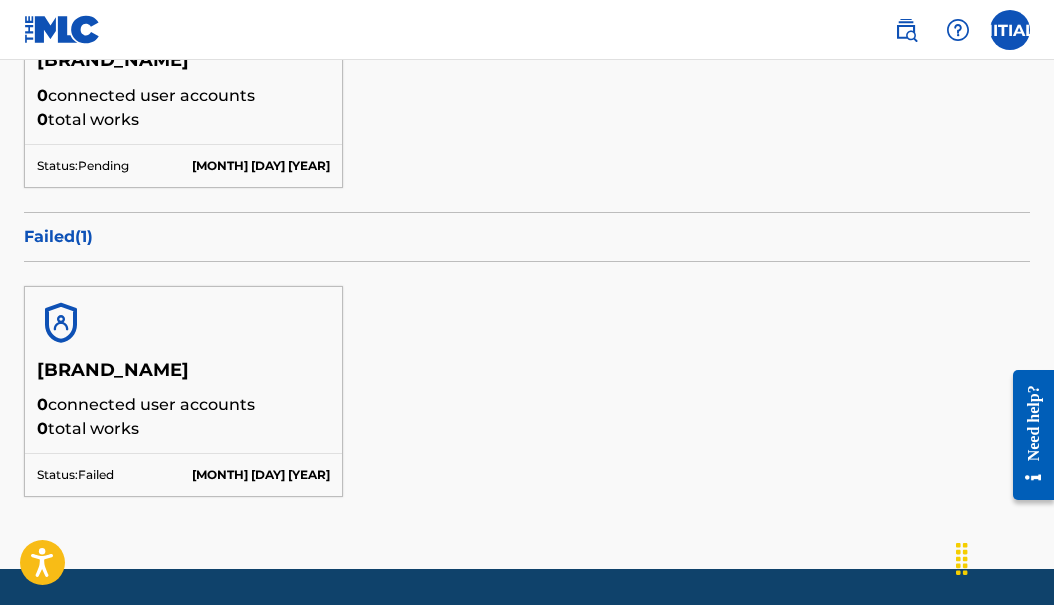scroll, scrollTop: 546, scrollLeft: 0, axis: vertical 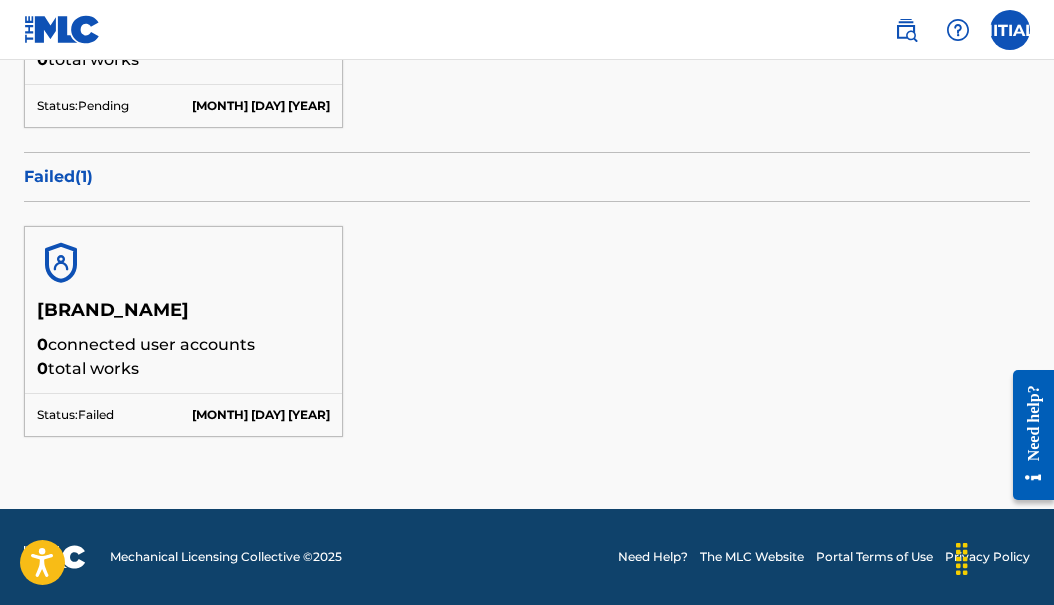 click on "Status: Failed [MONTH] [DAY] [YEAR]" at bounding box center (183, 414) 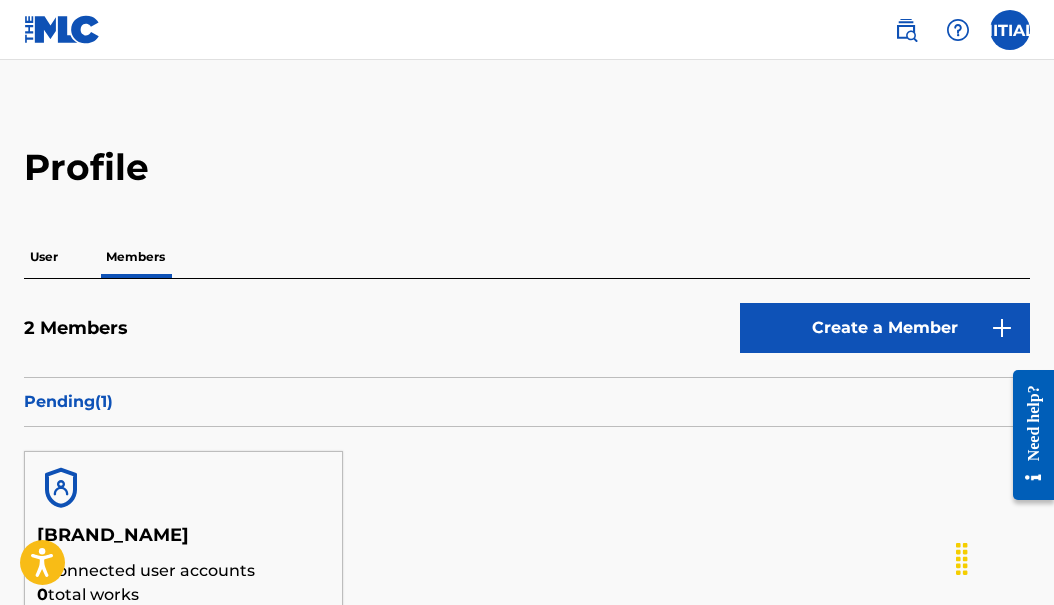 scroll, scrollTop: 0, scrollLeft: 0, axis: both 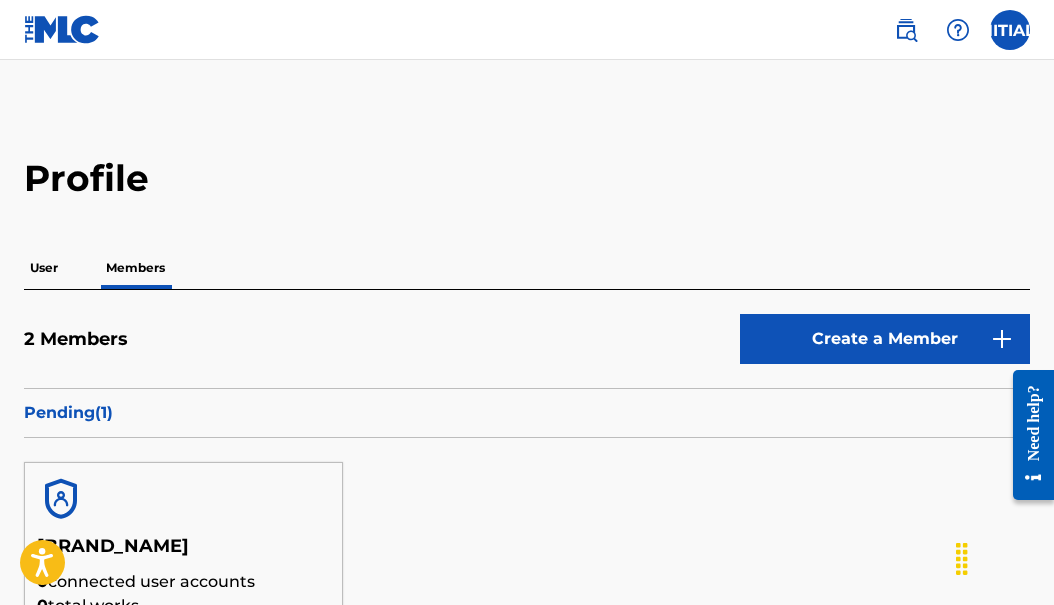 click at bounding box center [1010, 30] 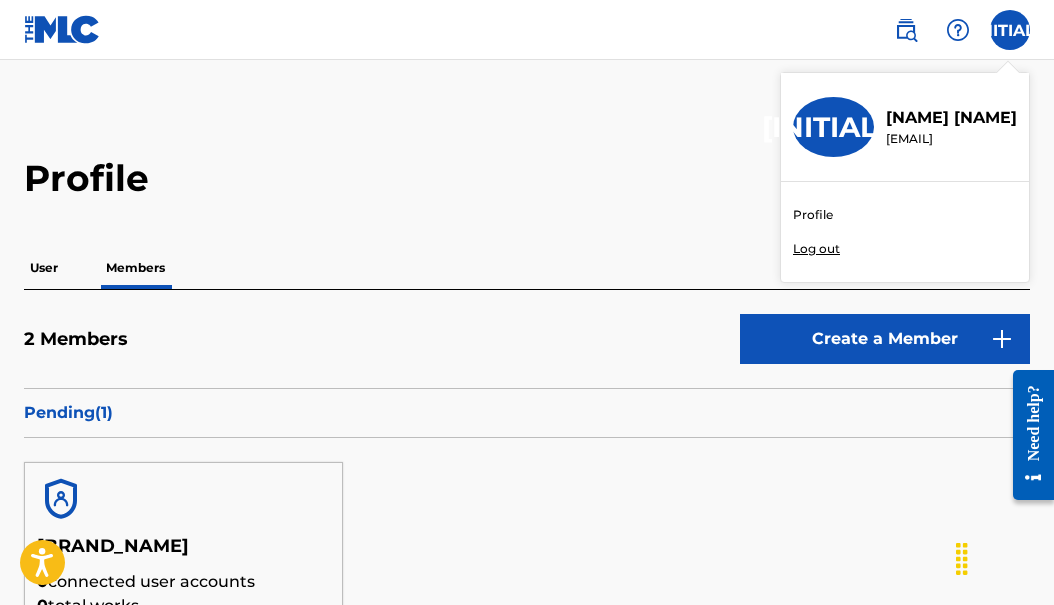 click on "[INITIALS]" at bounding box center [833, 127] 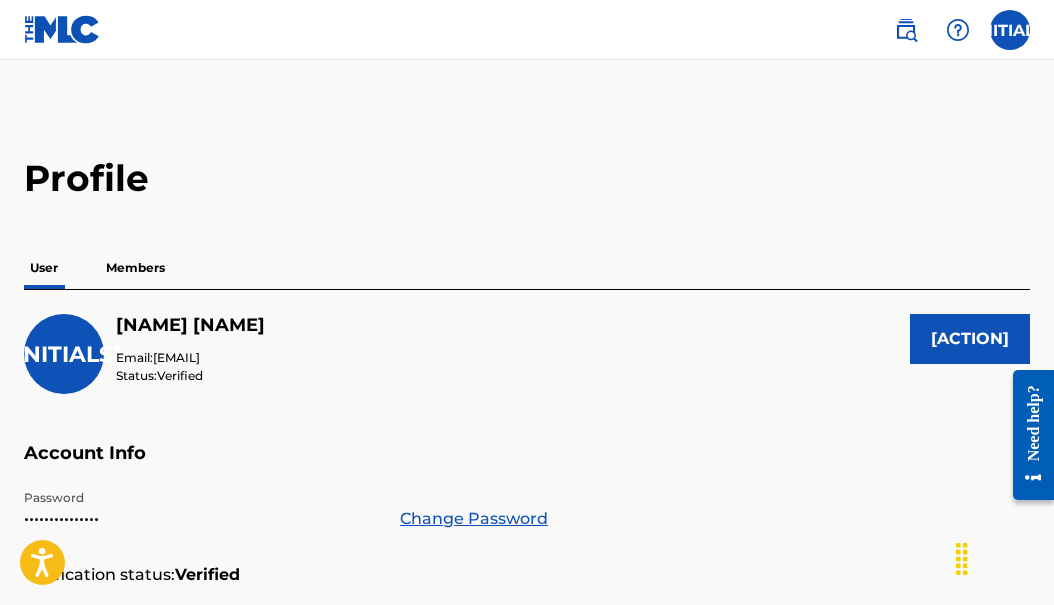 click at bounding box center [62, 29] 